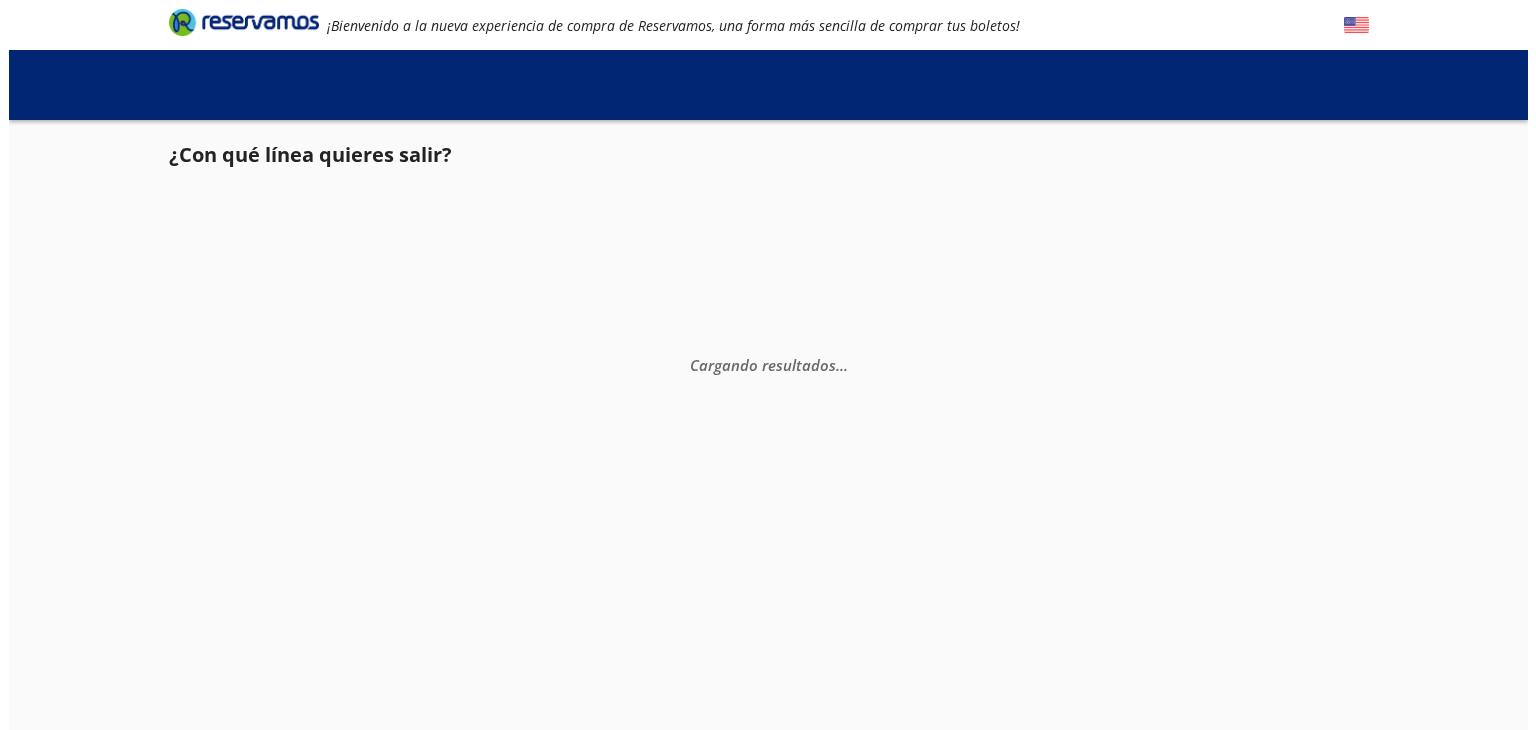 scroll, scrollTop: 0, scrollLeft: 0, axis: both 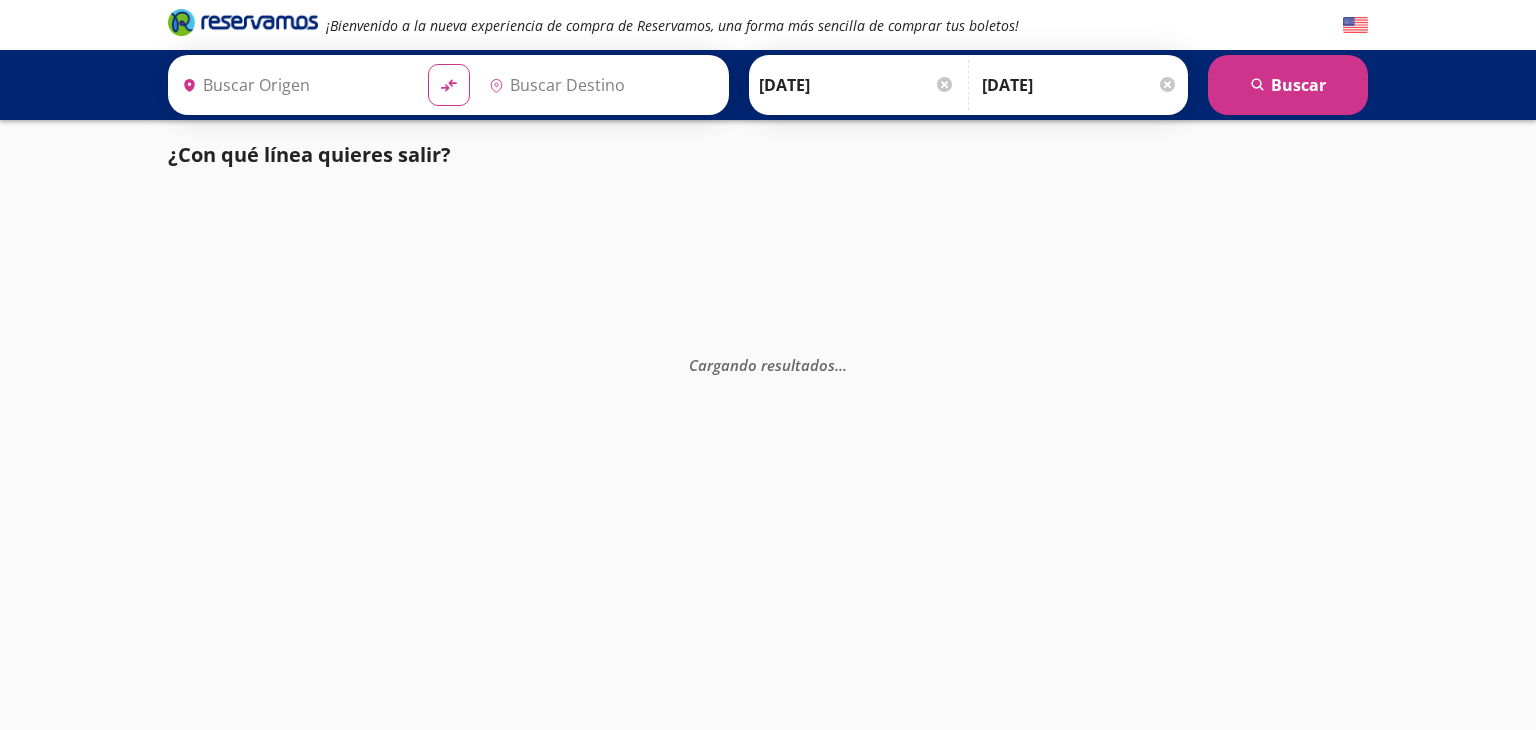 type on "[GEOGRAPHIC_DATA], [GEOGRAPHIC_DATA]" 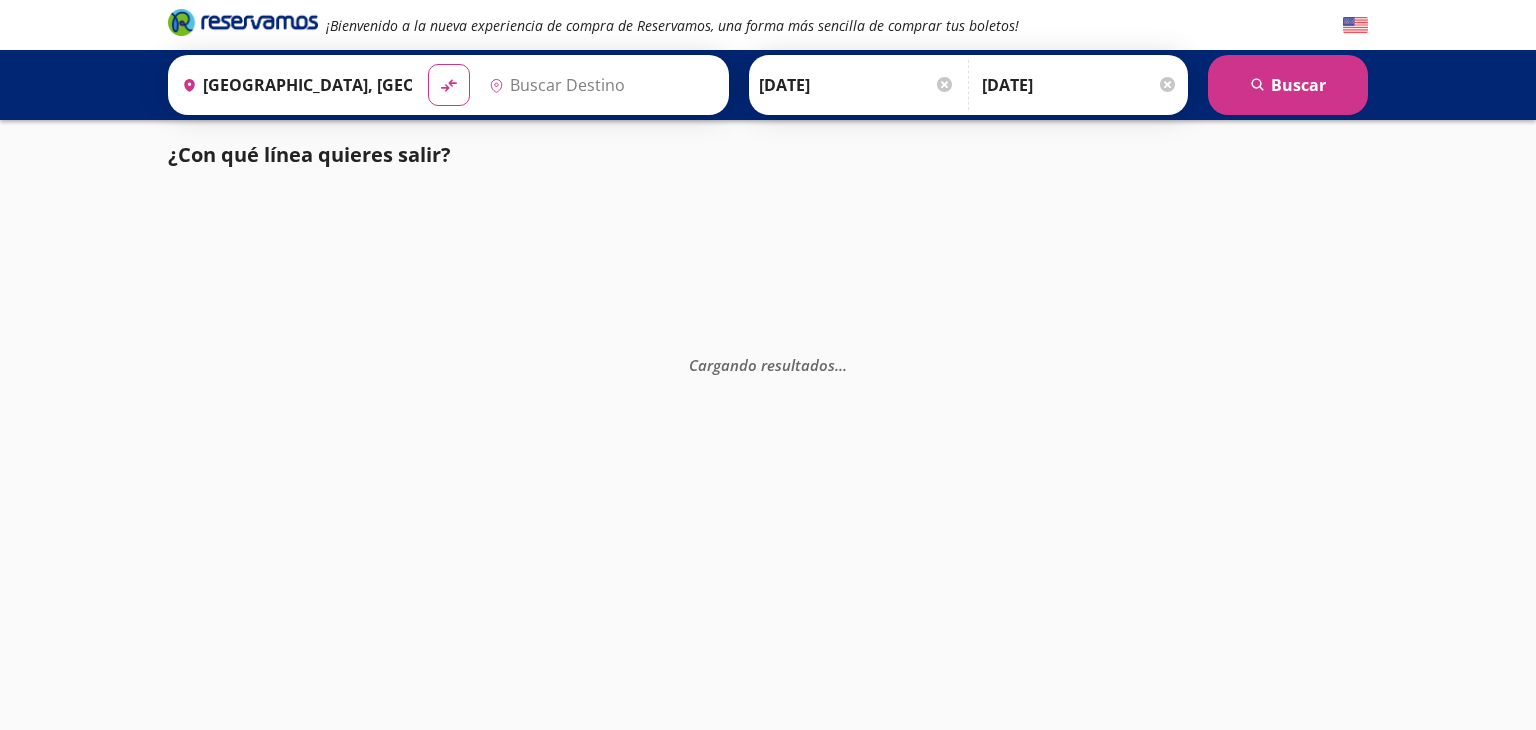 type on "[GEOGRAPHIC_DATA], [GEOGRAPHIC_DATA]" 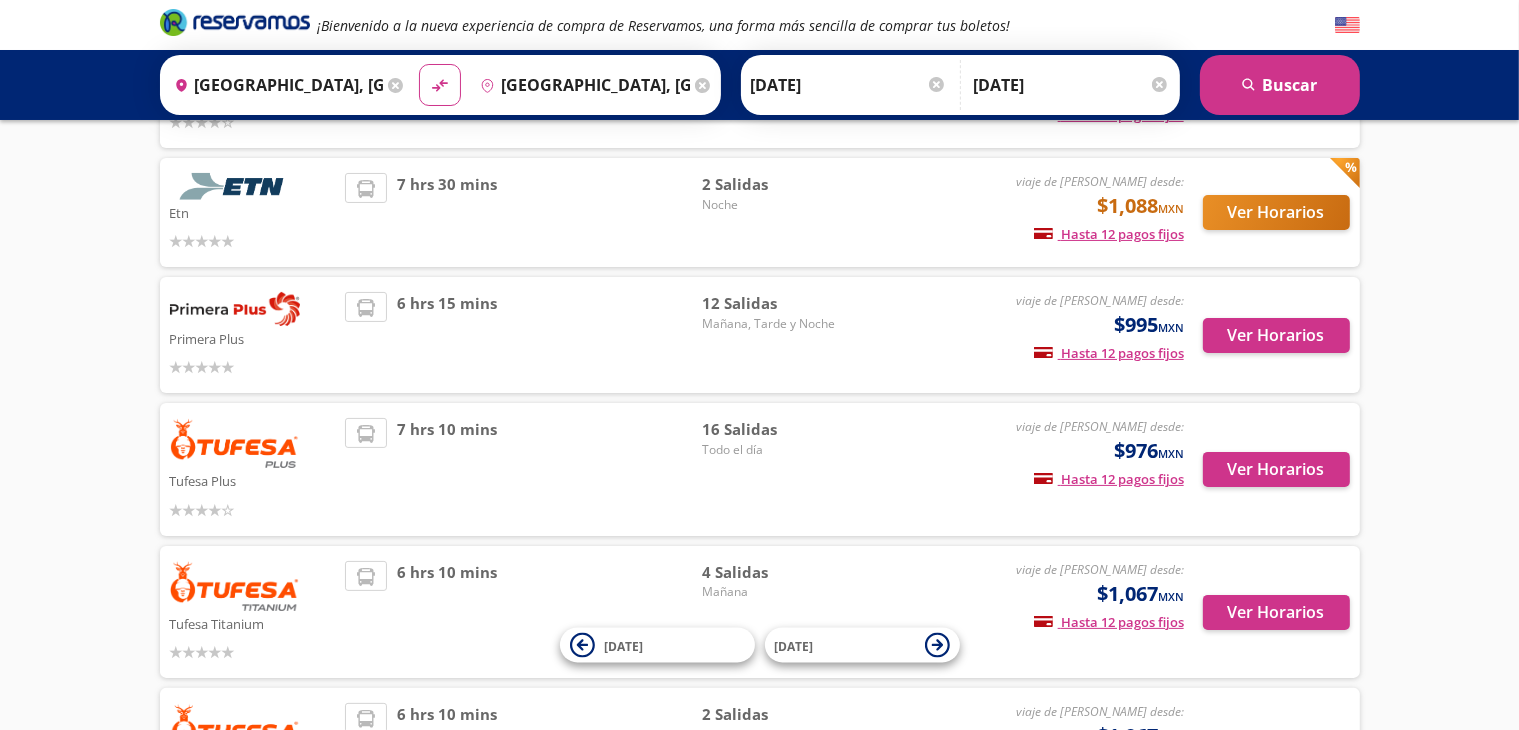 scroll, scrollTop: 300, scrollLeft: 0, axis: vertical 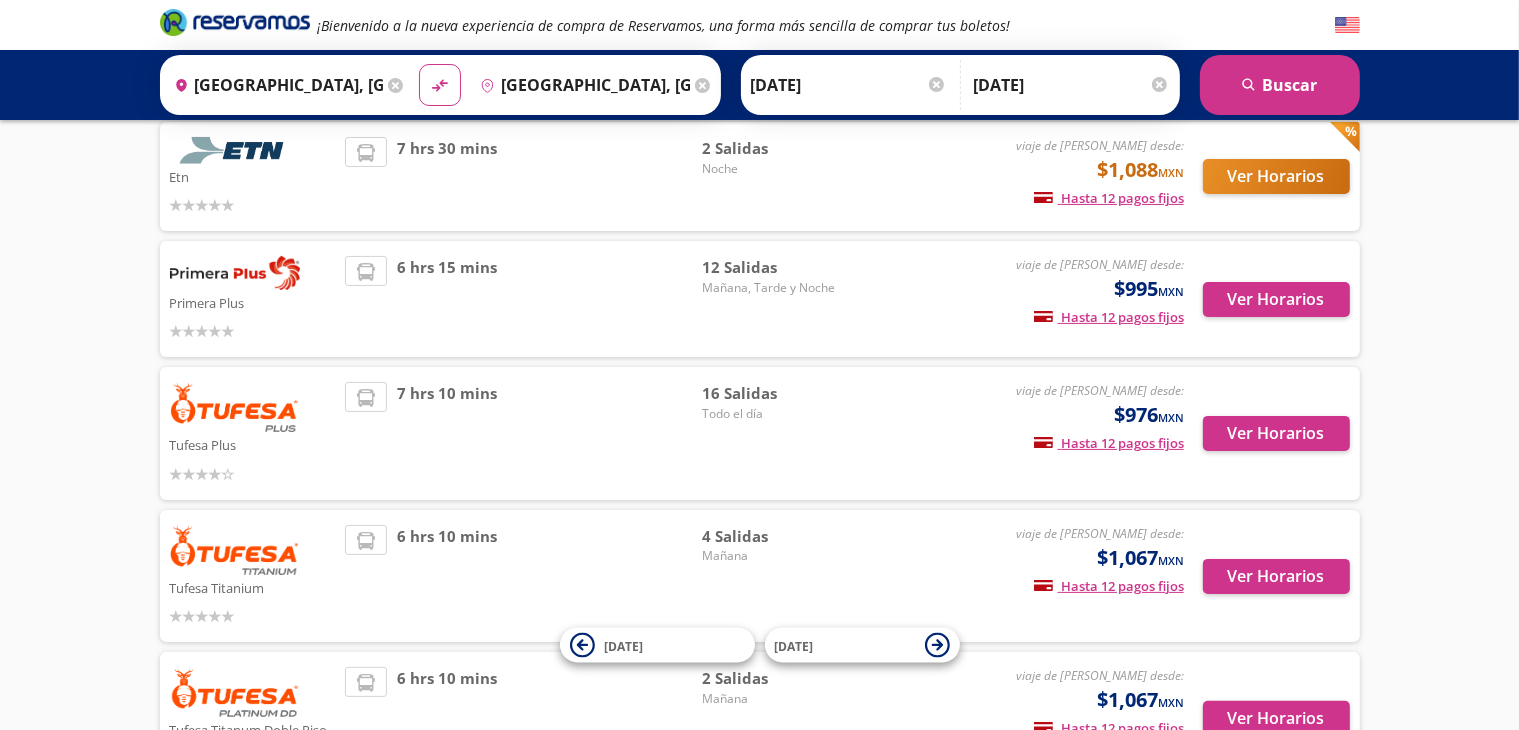 click at bounding box center (235, 273) 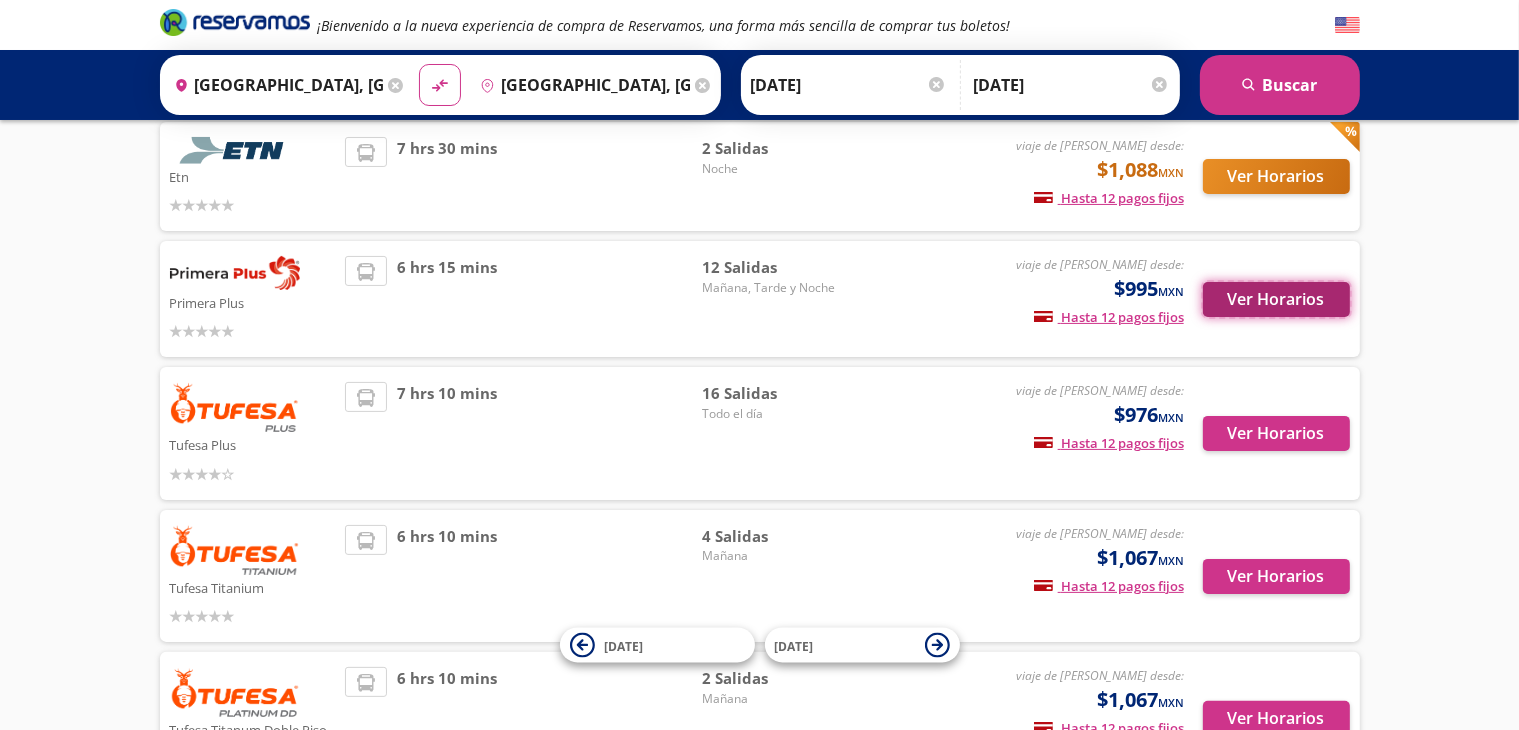 click on "Ver Horarios" at bounding box center [1276, 299] 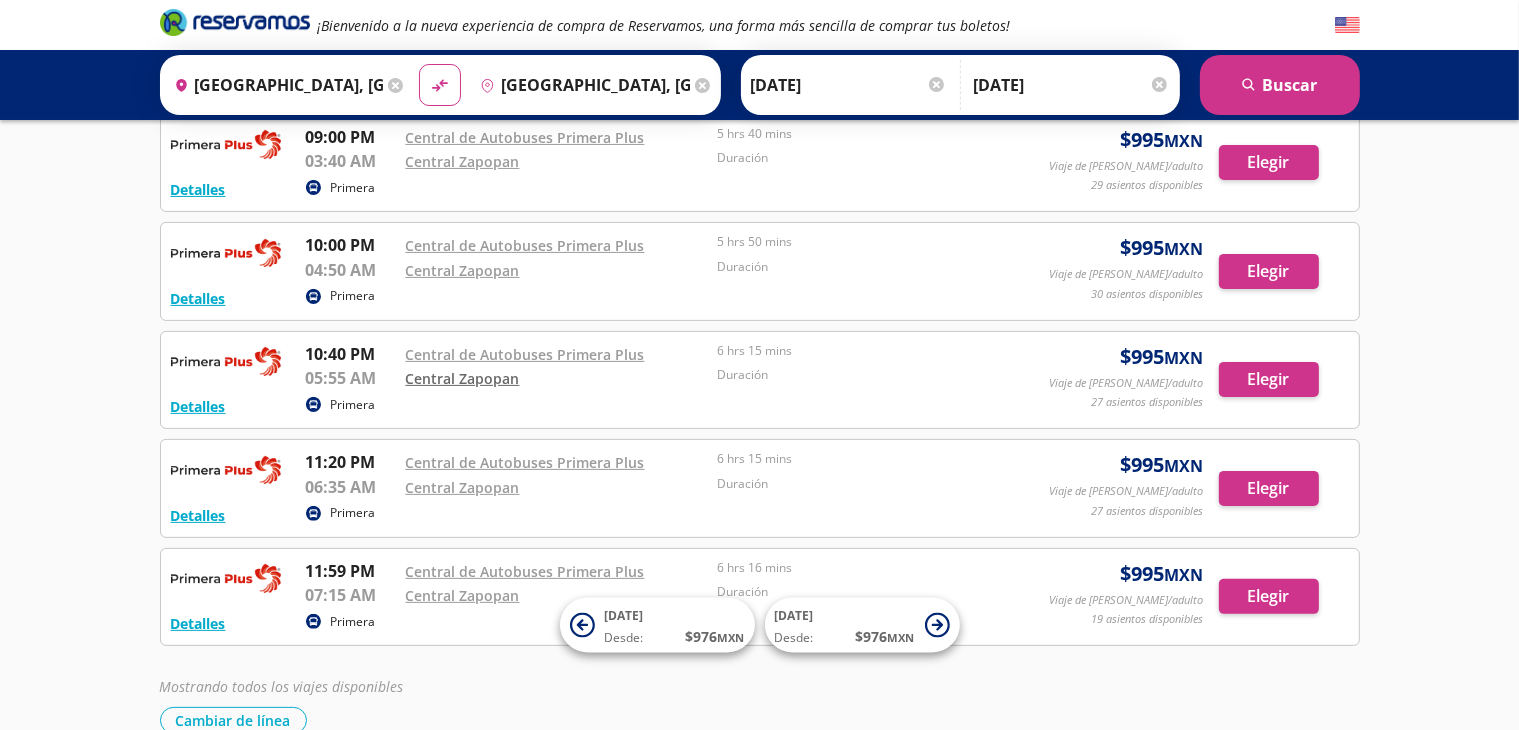 scroll, scrollTop: 341, scrollLeft: 0, axis: vertical 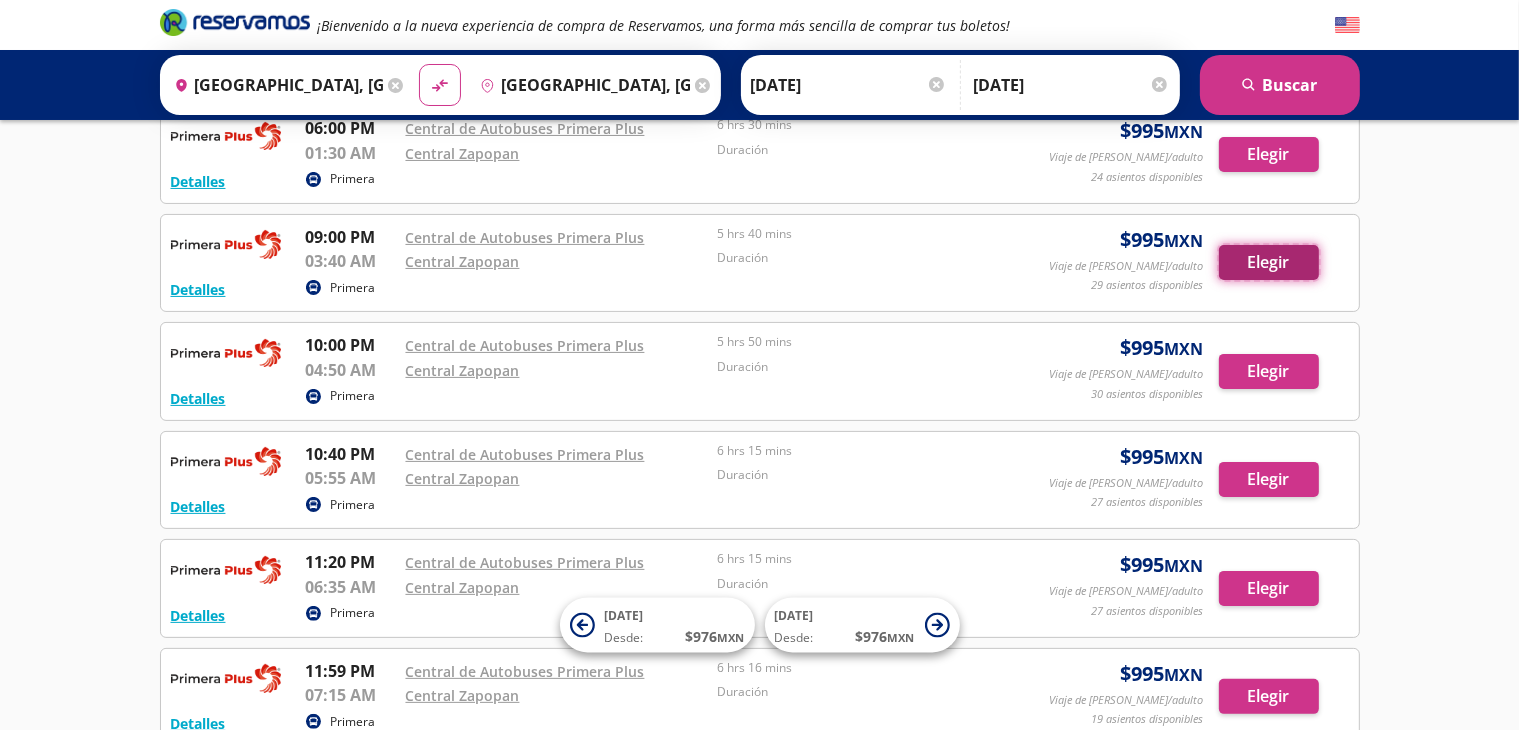 click on "Elegir" at bounding box center (1269, 262) 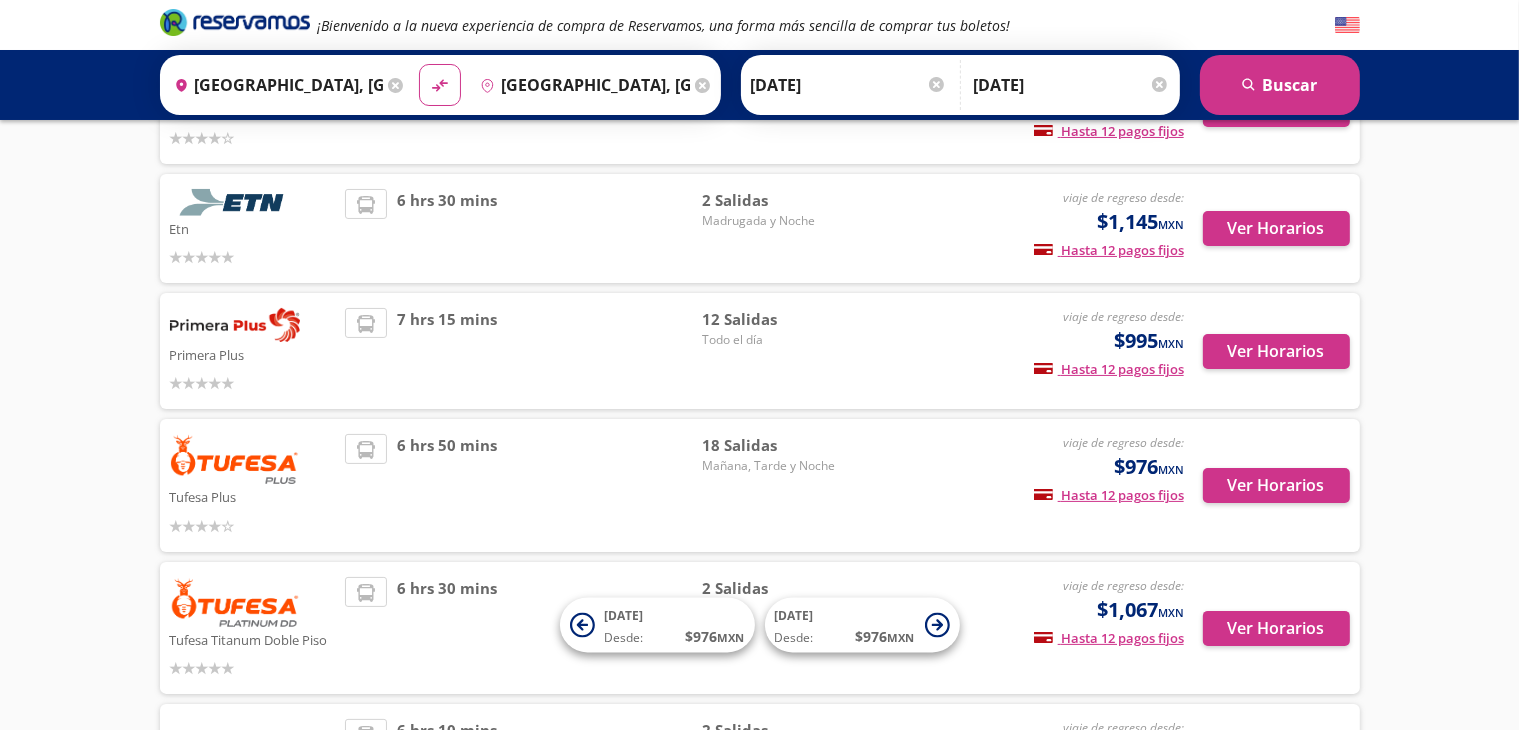 scroll, scrollTop: 200, scrollLeft: 0, axis: vertical 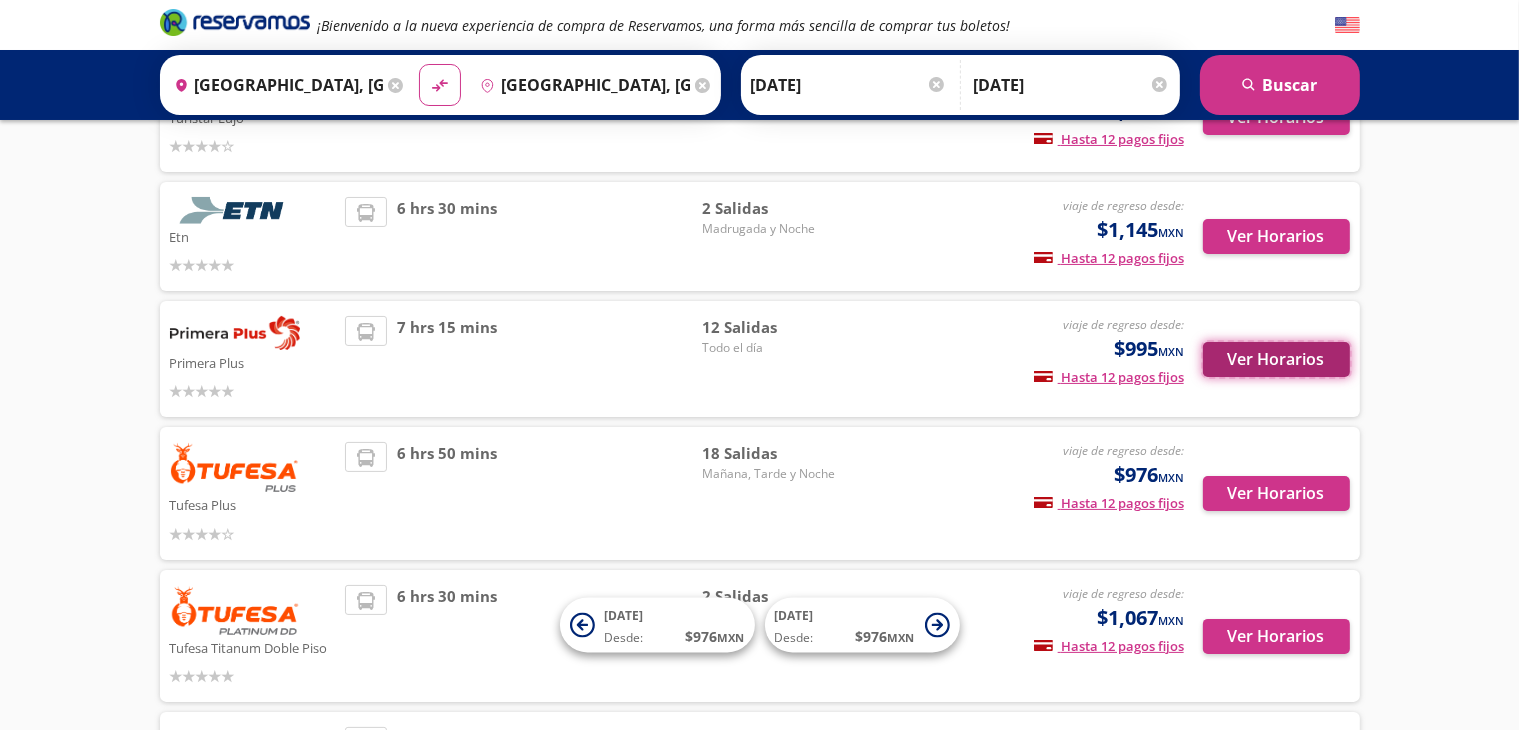 click on "Ver Horarios" at bounding box center [1276, 359] 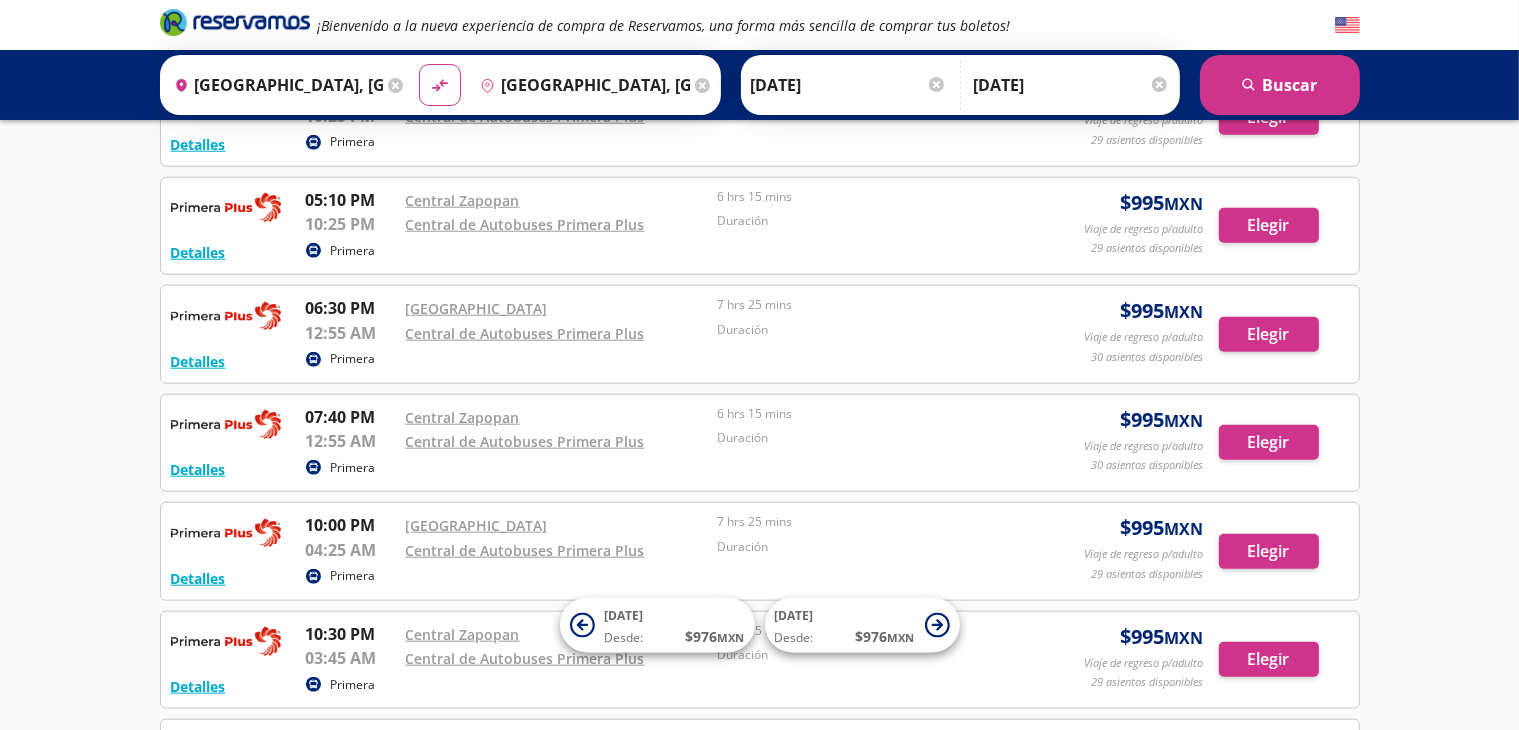 scroll, scrollTop: 2141, scrollLeft: 0, axis: vertical 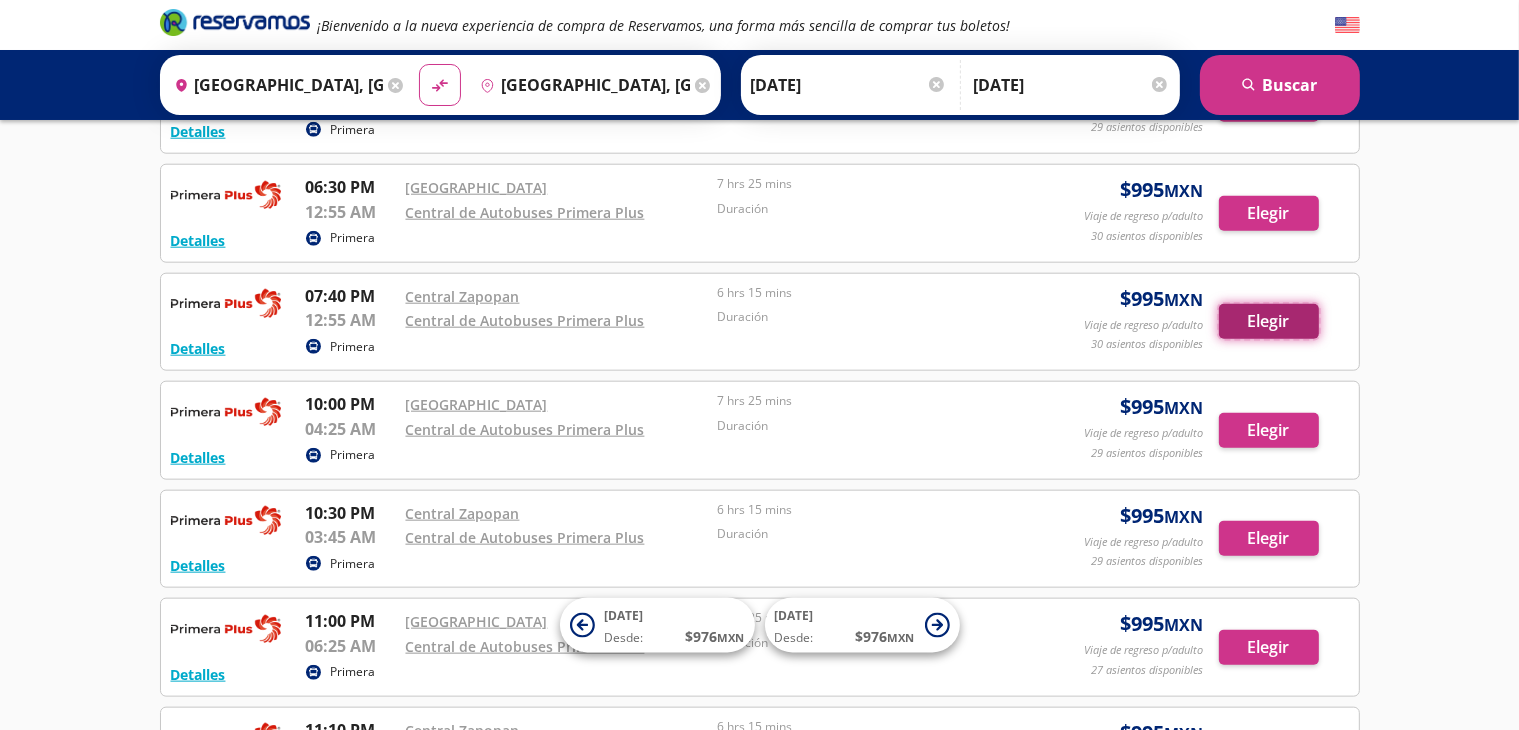 click on "Elegir" at bounding box center [1269, 321] 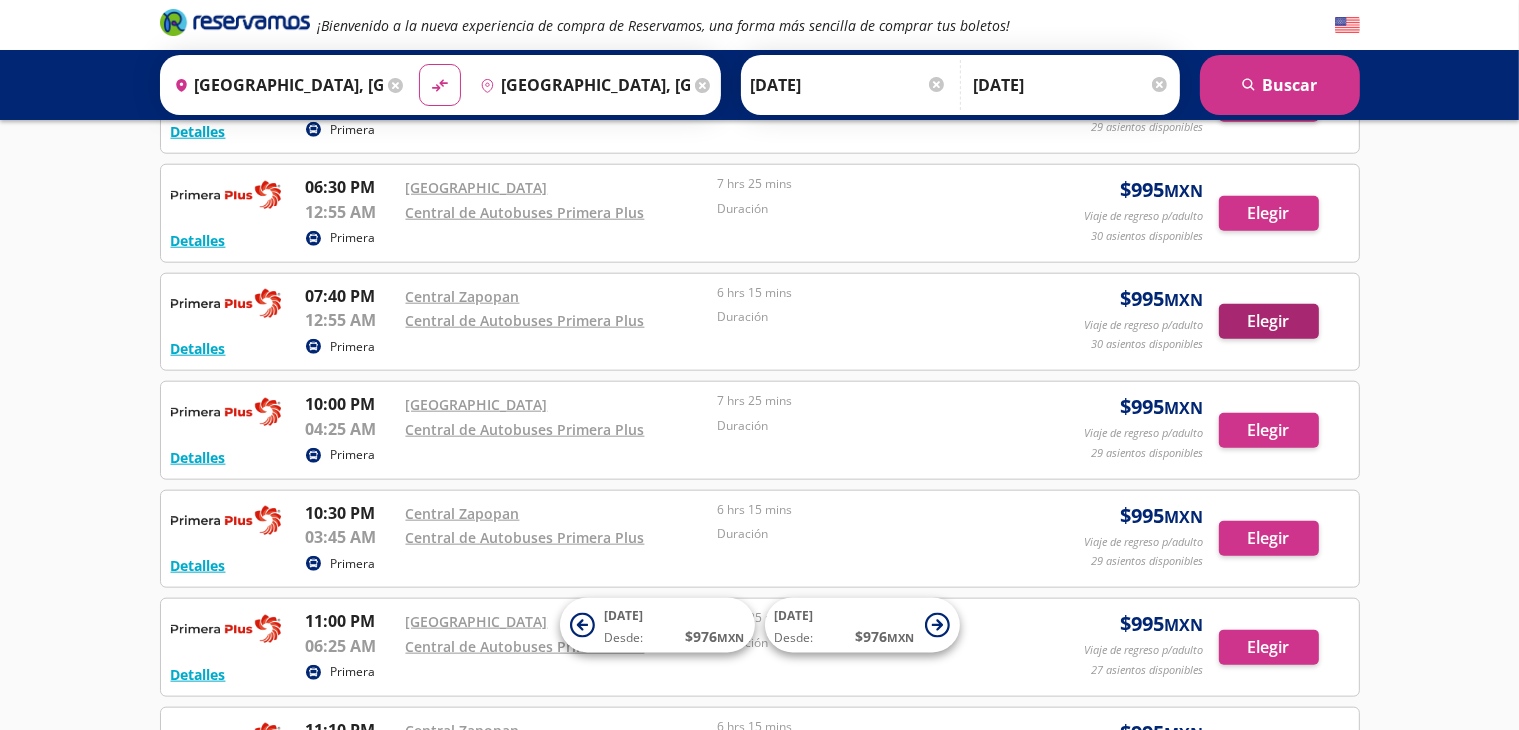 scroll, scrollTop: 0, scrollLeft: 0, axis: both 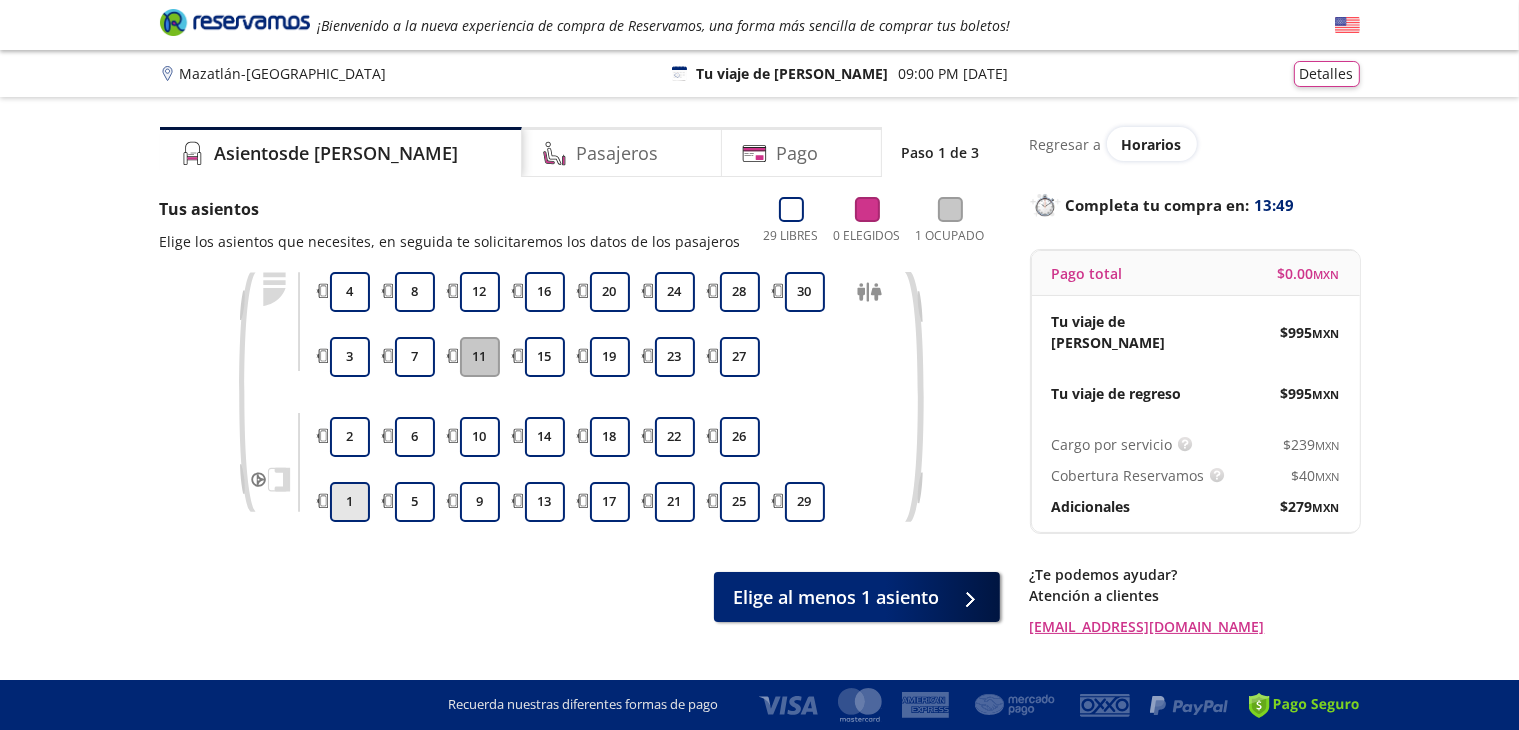 click on "1" at bounding box center (350, 502) 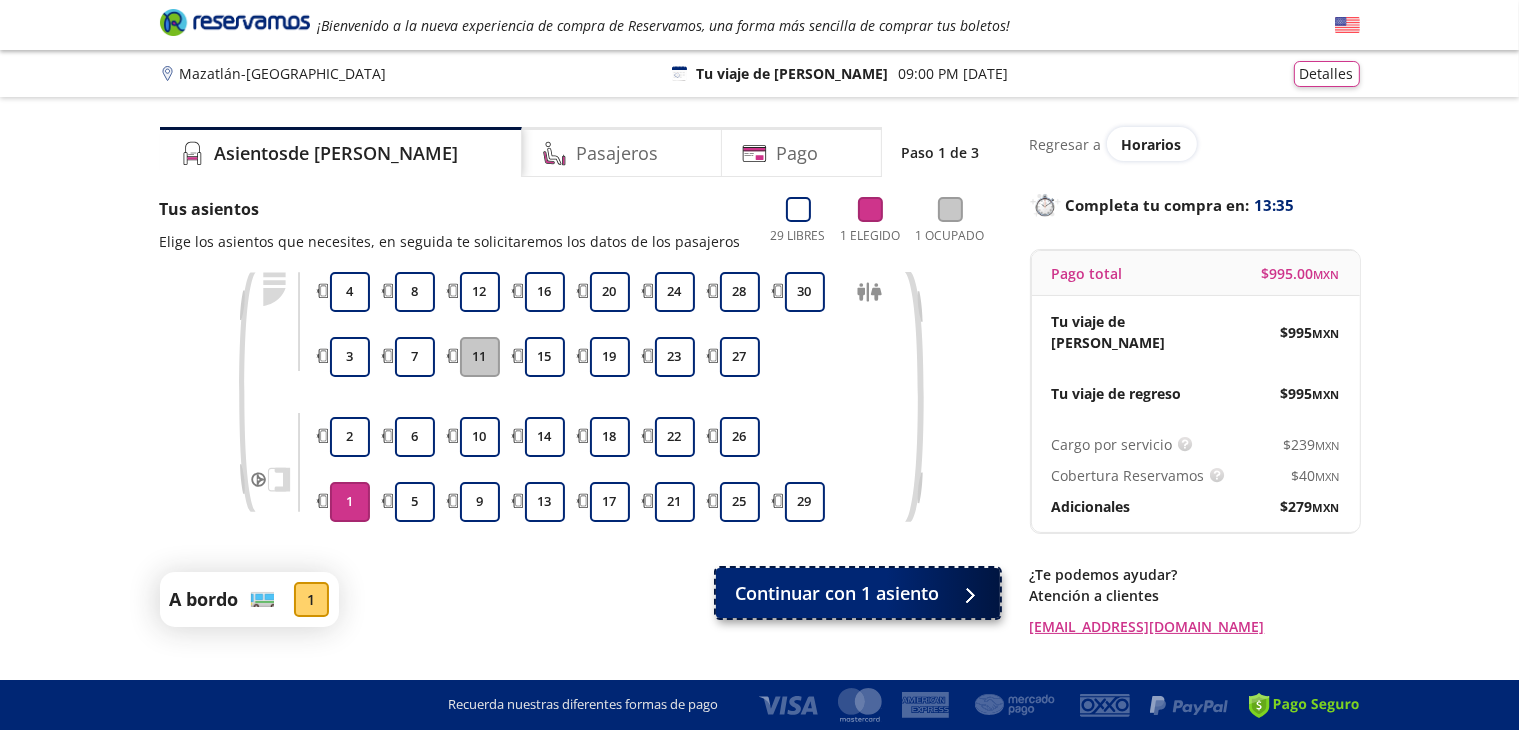 click at bounding box center (965, 593) 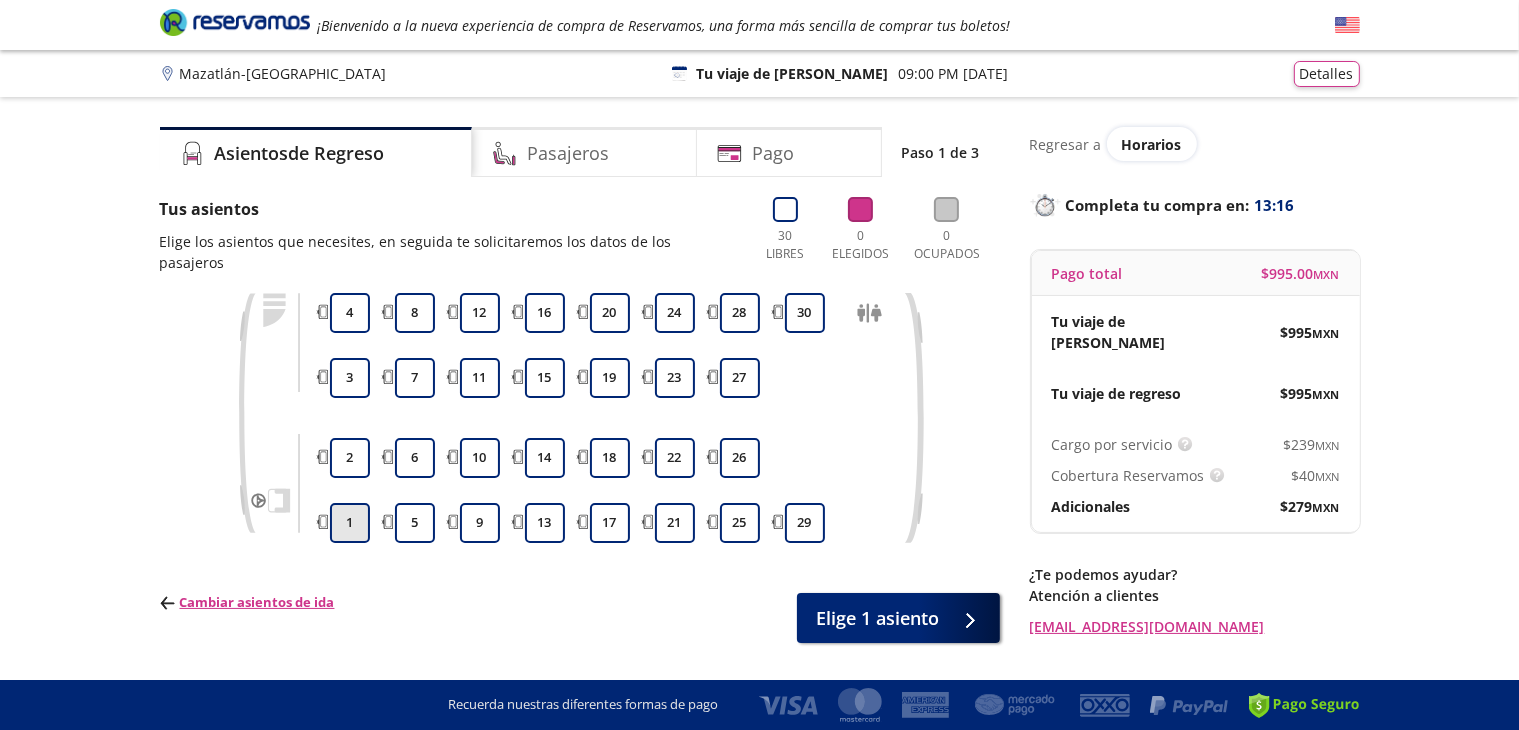 click on "1" at bounding box center [350, 523] 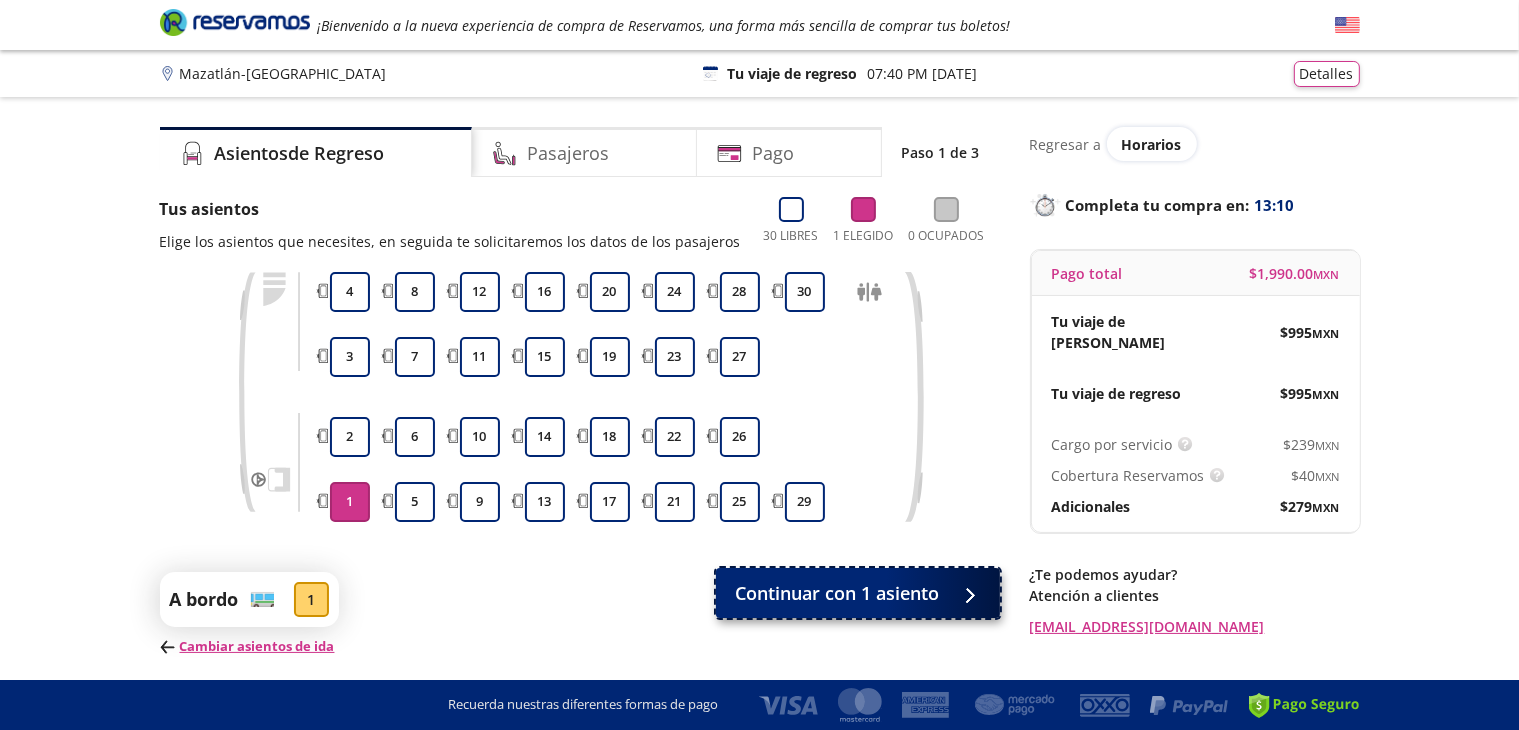click on "Continuar con 1 asiento" at bounding box center [838, 593] 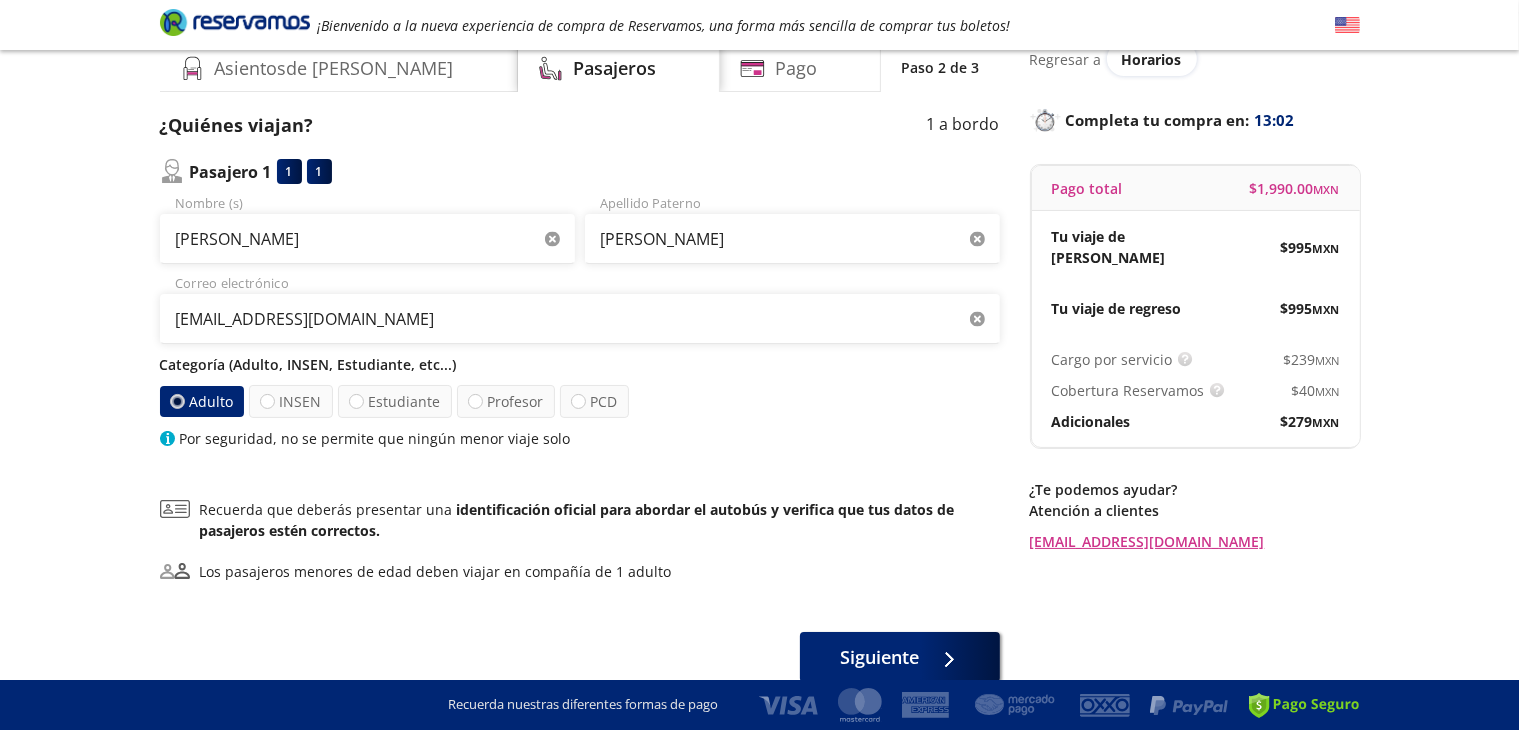 scroll, scrollTop: 176, scrollLeft: 0, axis: vertical 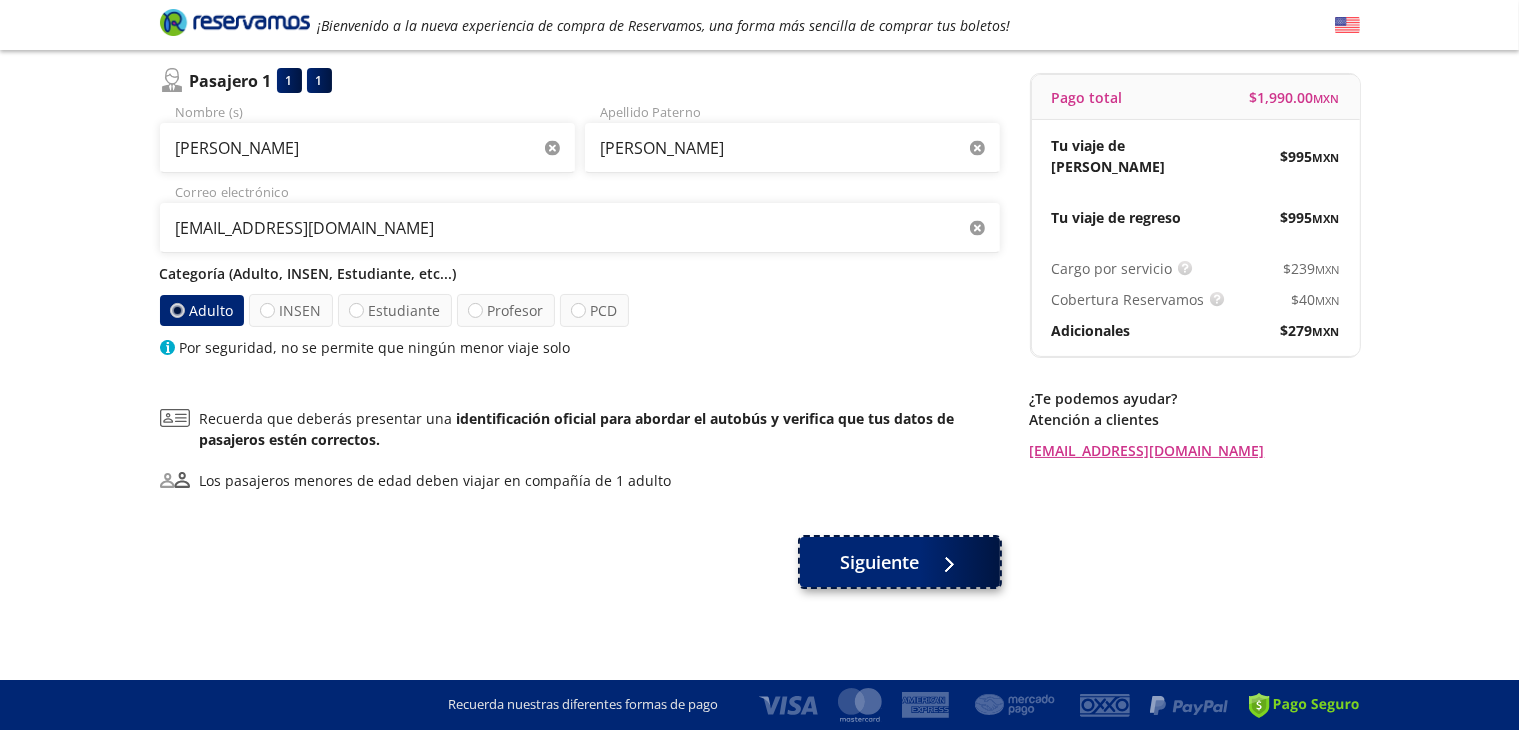click on "Siguiente" at bounding box center [900, 562] 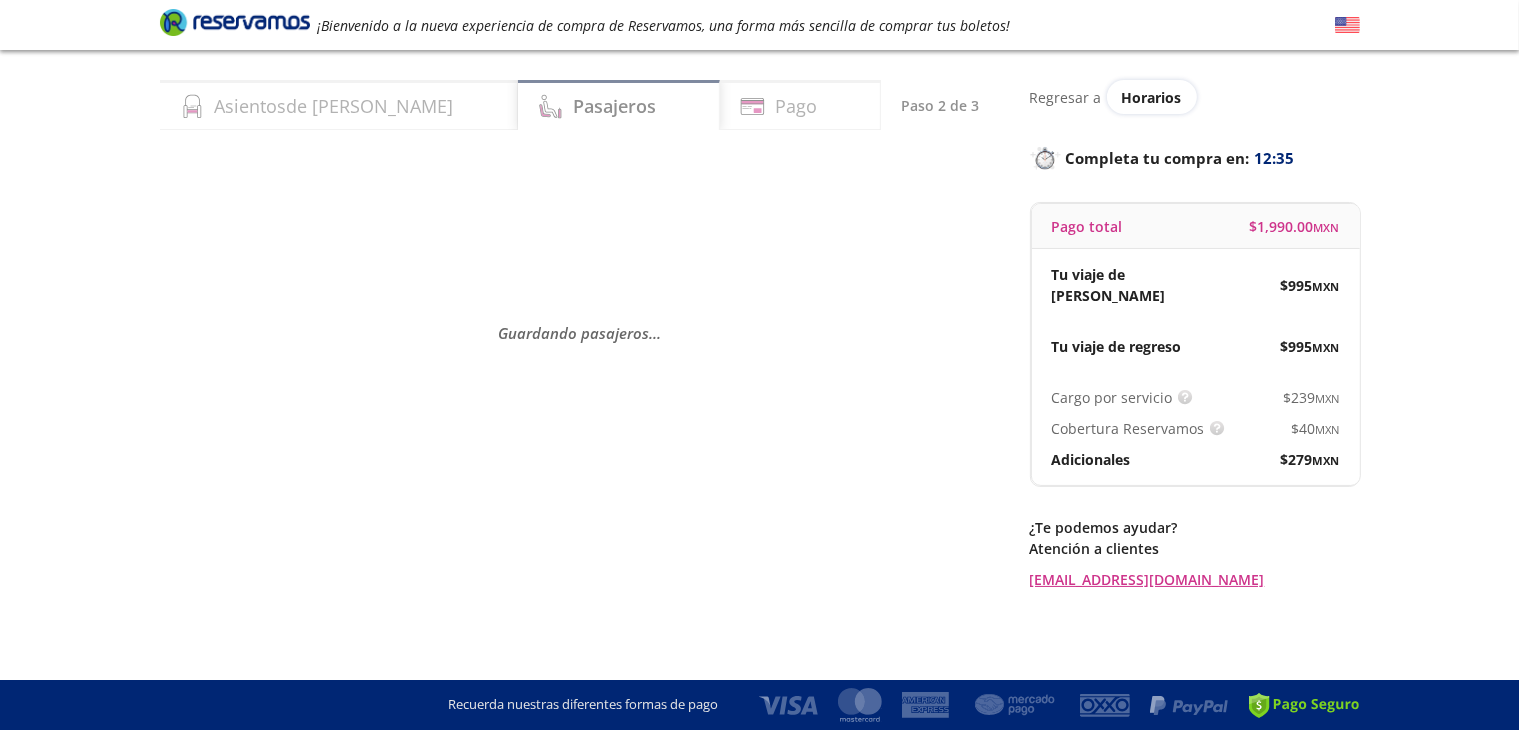 scroll, scrollTop: 0, scrollLeft: 0, axis: both 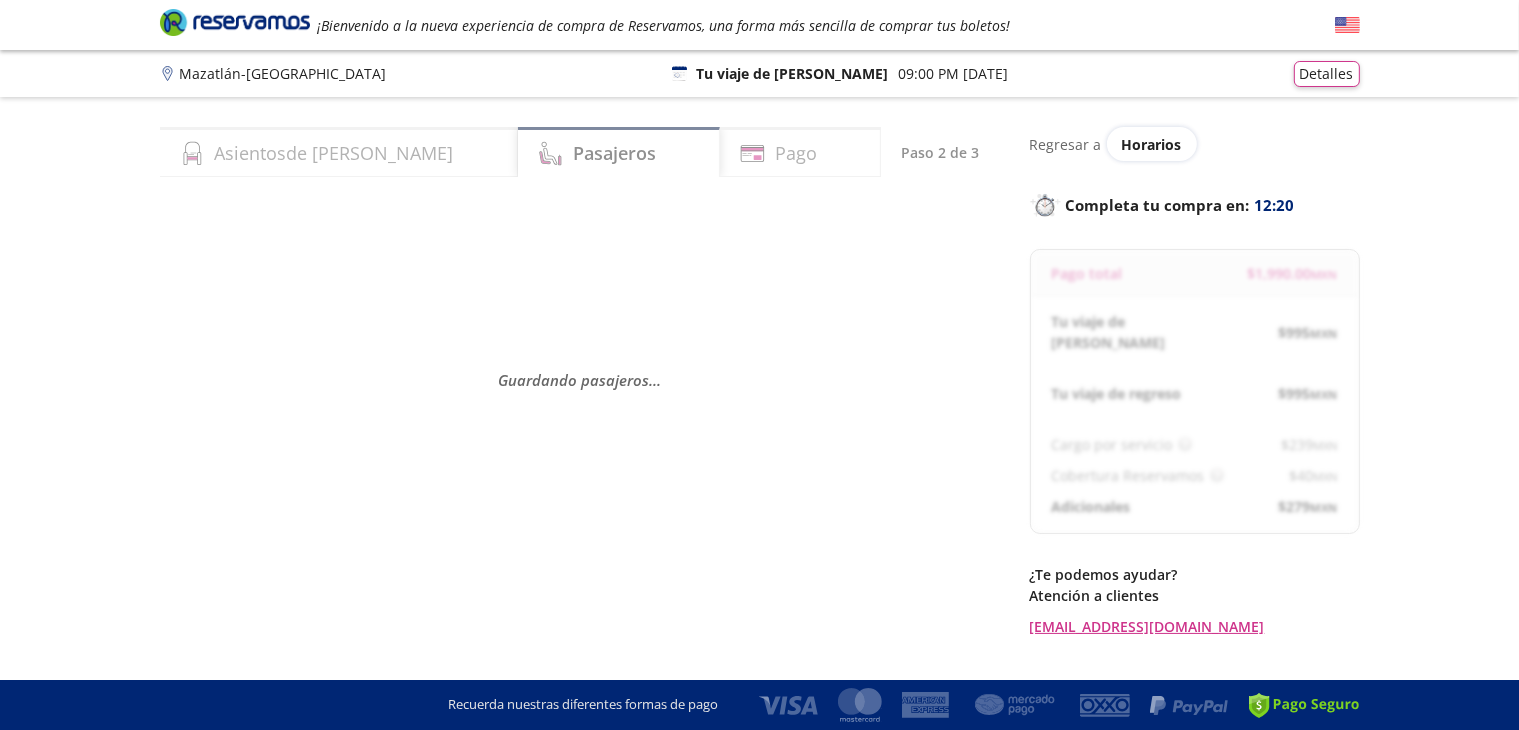 select on "MX" 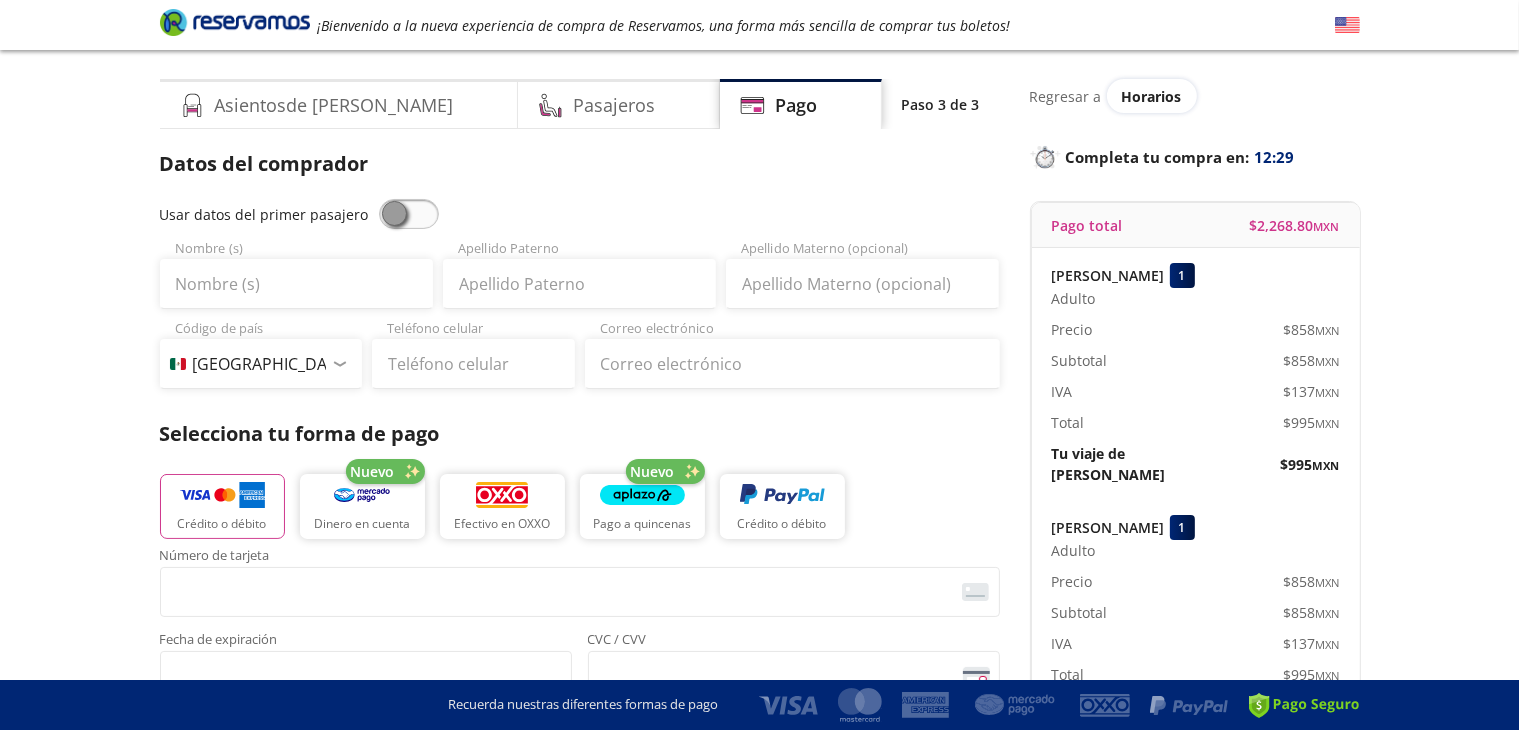 scroll, scrollTop: 0, scrollLeft: 0, axis: both 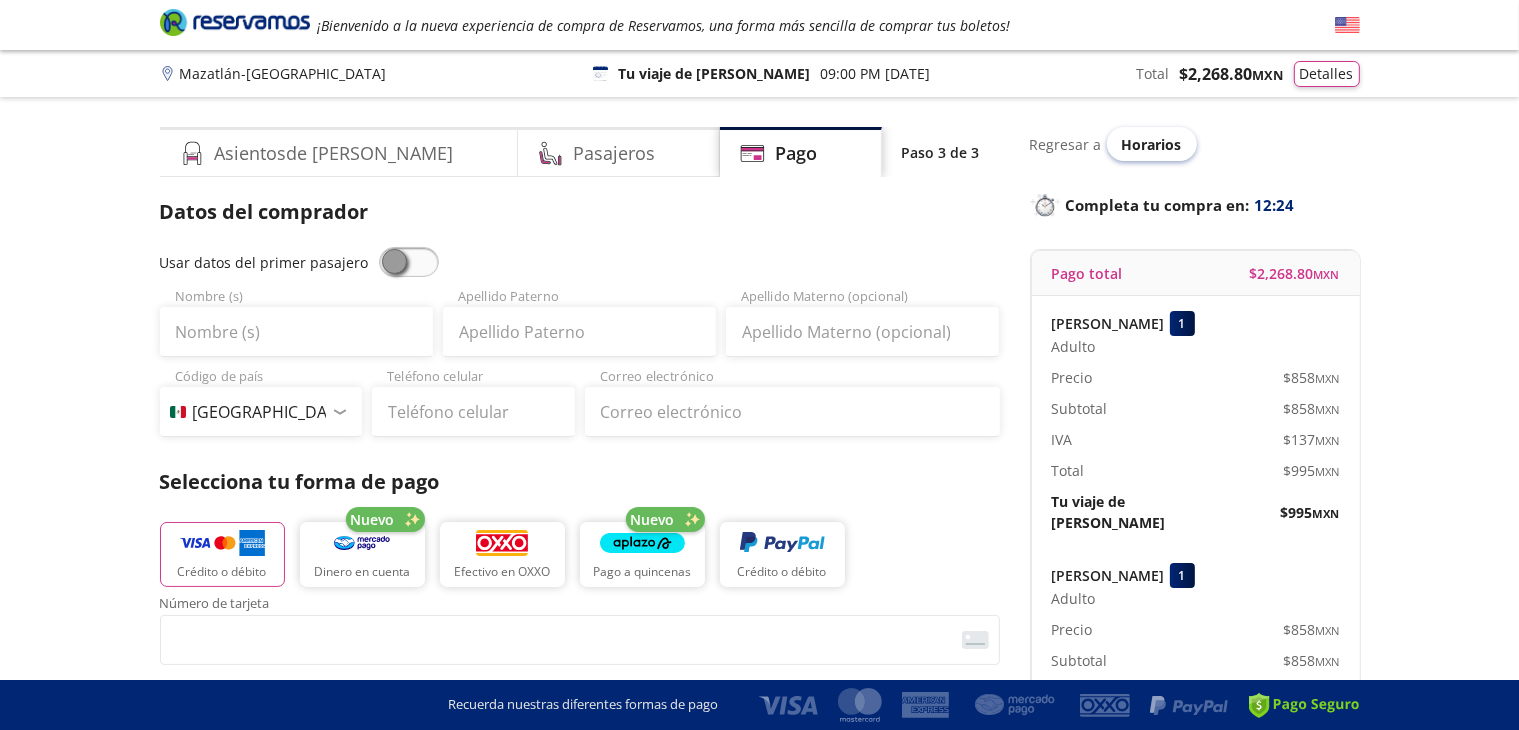 click on "Horarios" at bounding box center (1152, 144) 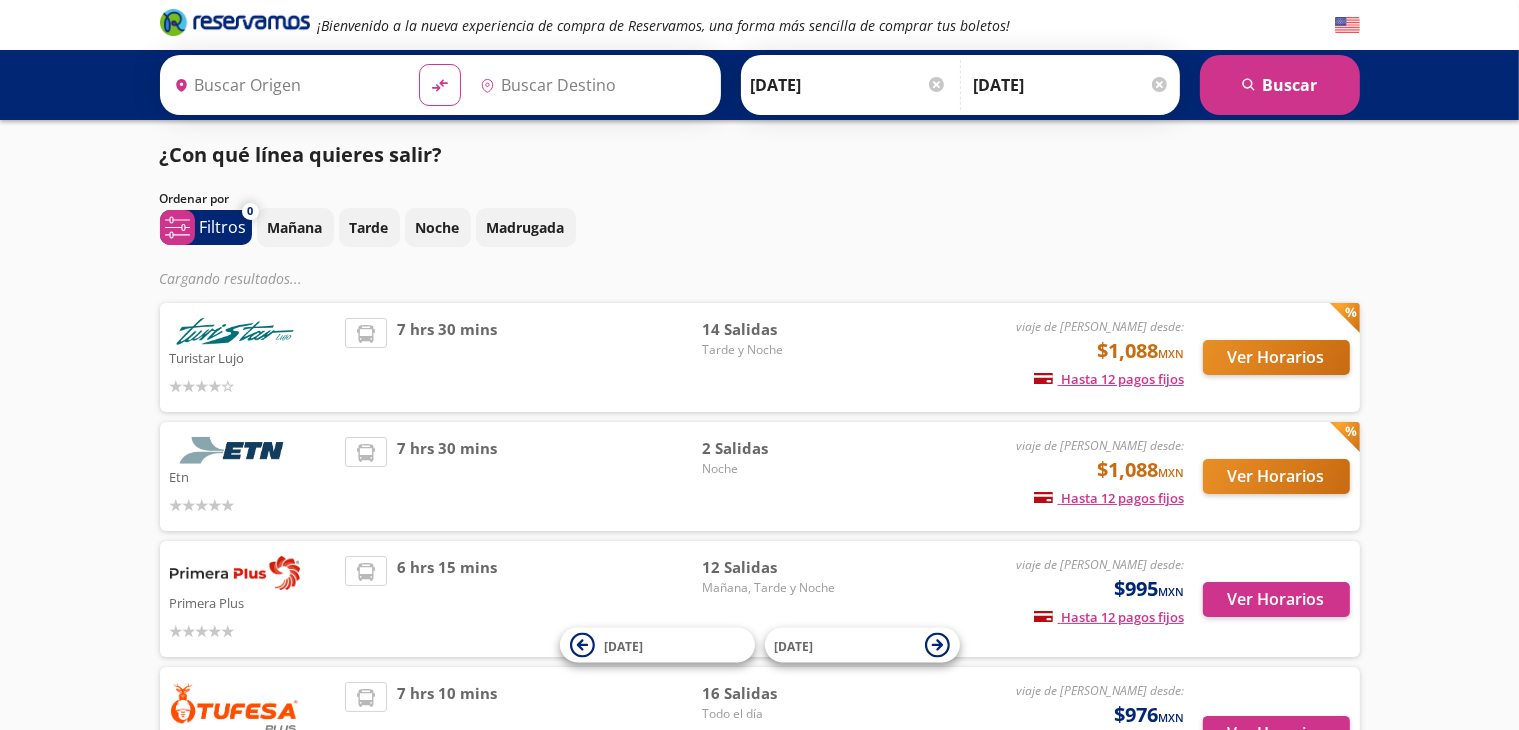 type on "[GEOGRAPHIC_DATA], [GEOGRAPHIC_DATA]" 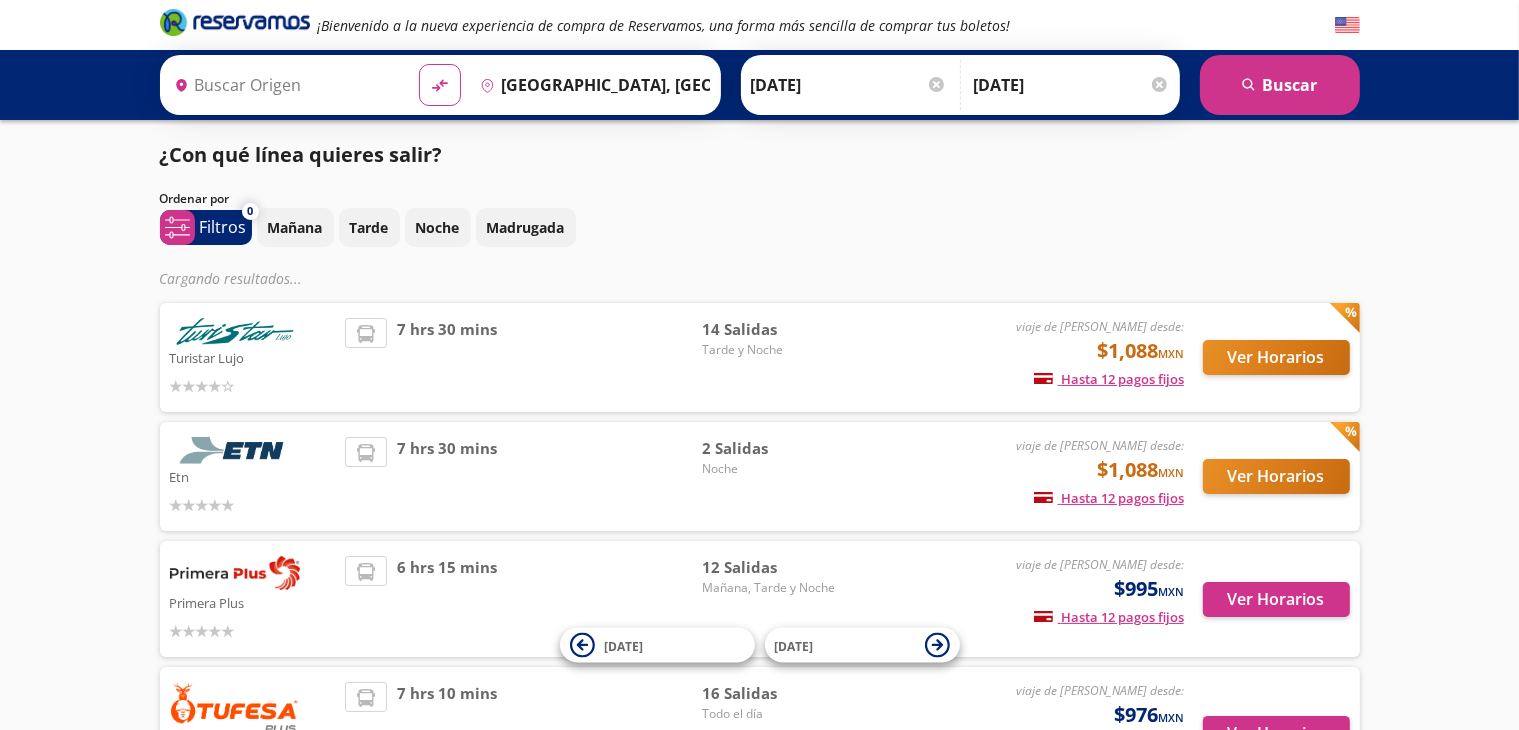 type on "[GEOGRAPHIC_DATA], [GEOGRAPHIC_DATA]" 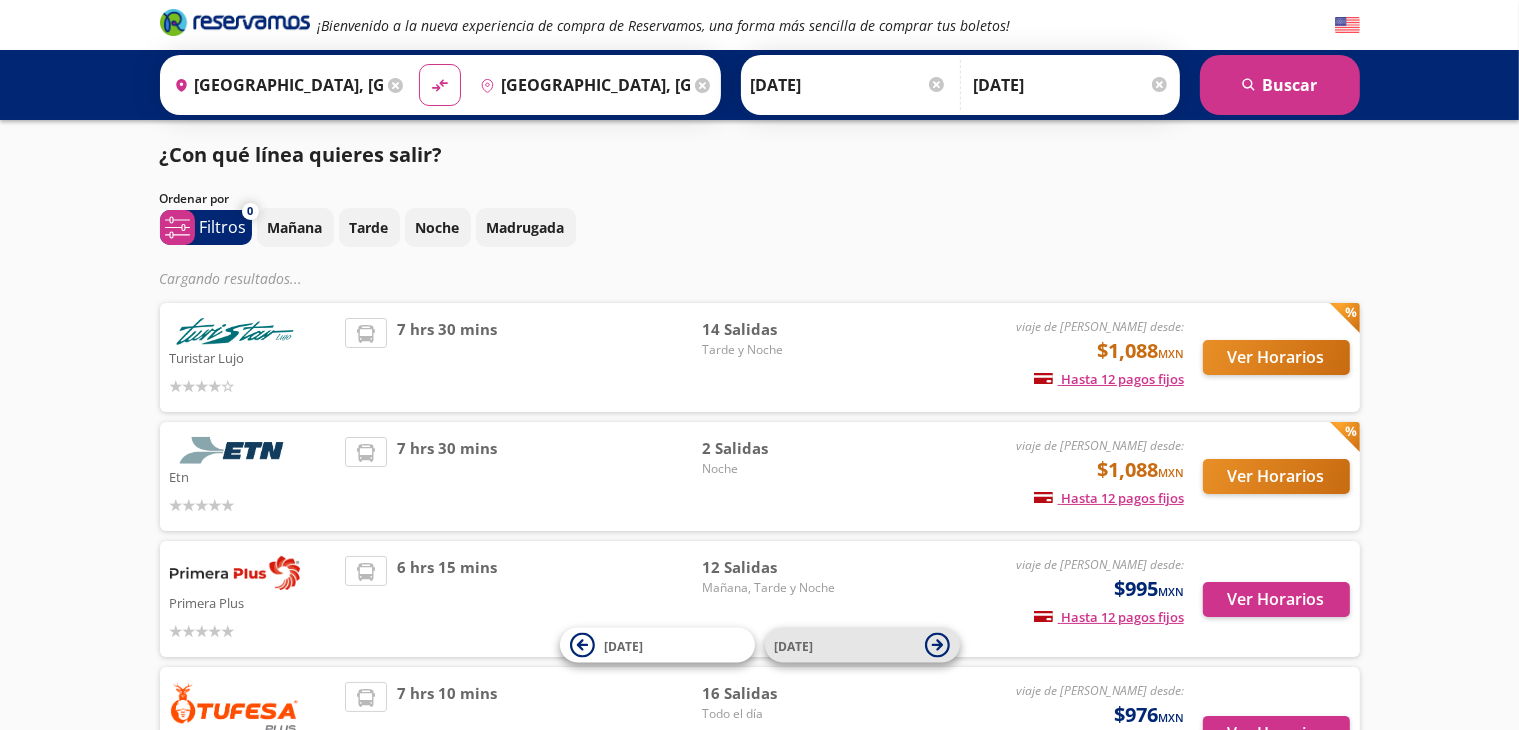 scroll, scrollTop: 300, scrollLeft: 0, axis: vertical 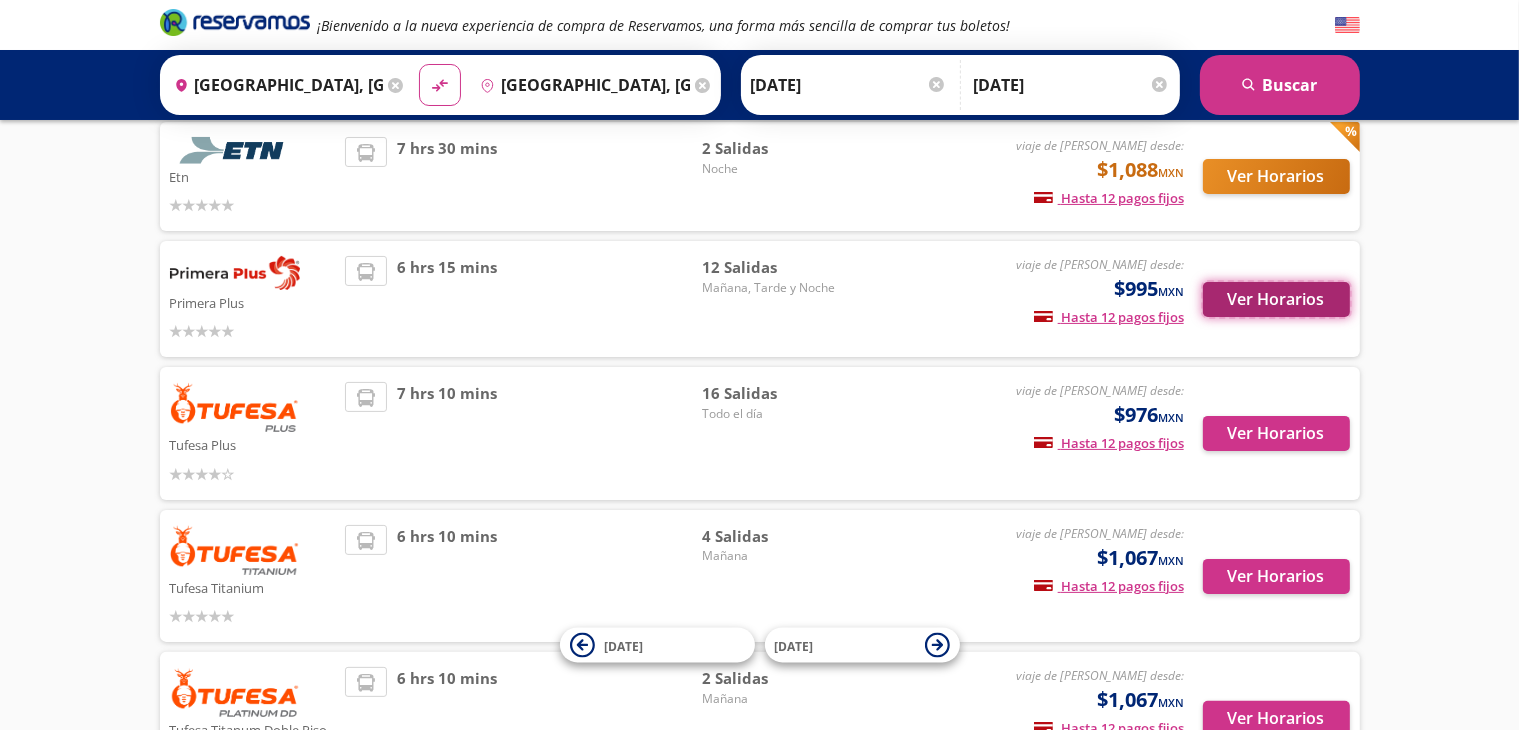 click on "Ver Horarios" at bounding box center [1276, 299] 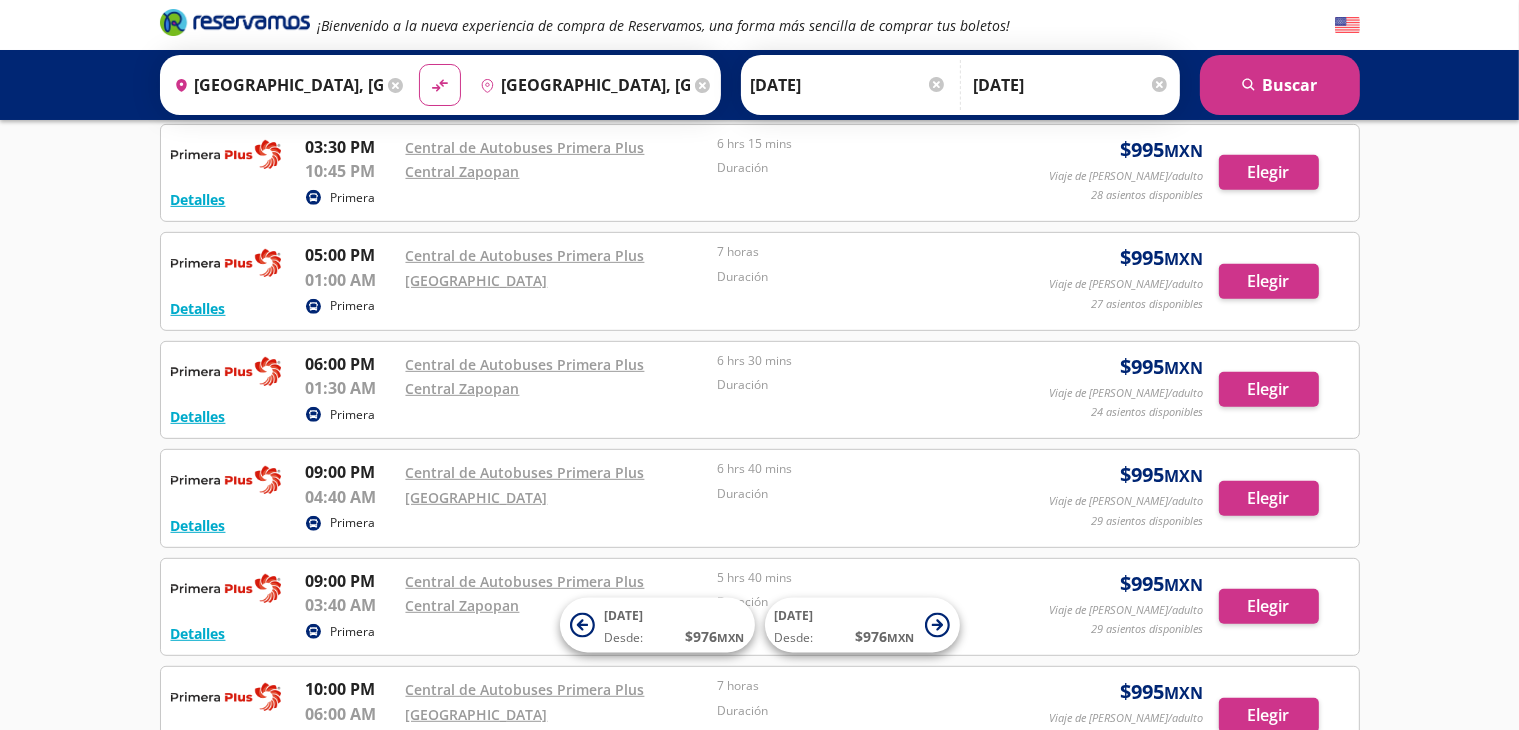 scroll, scrollTop: 900, scrollLeft: 0, axis: vertical 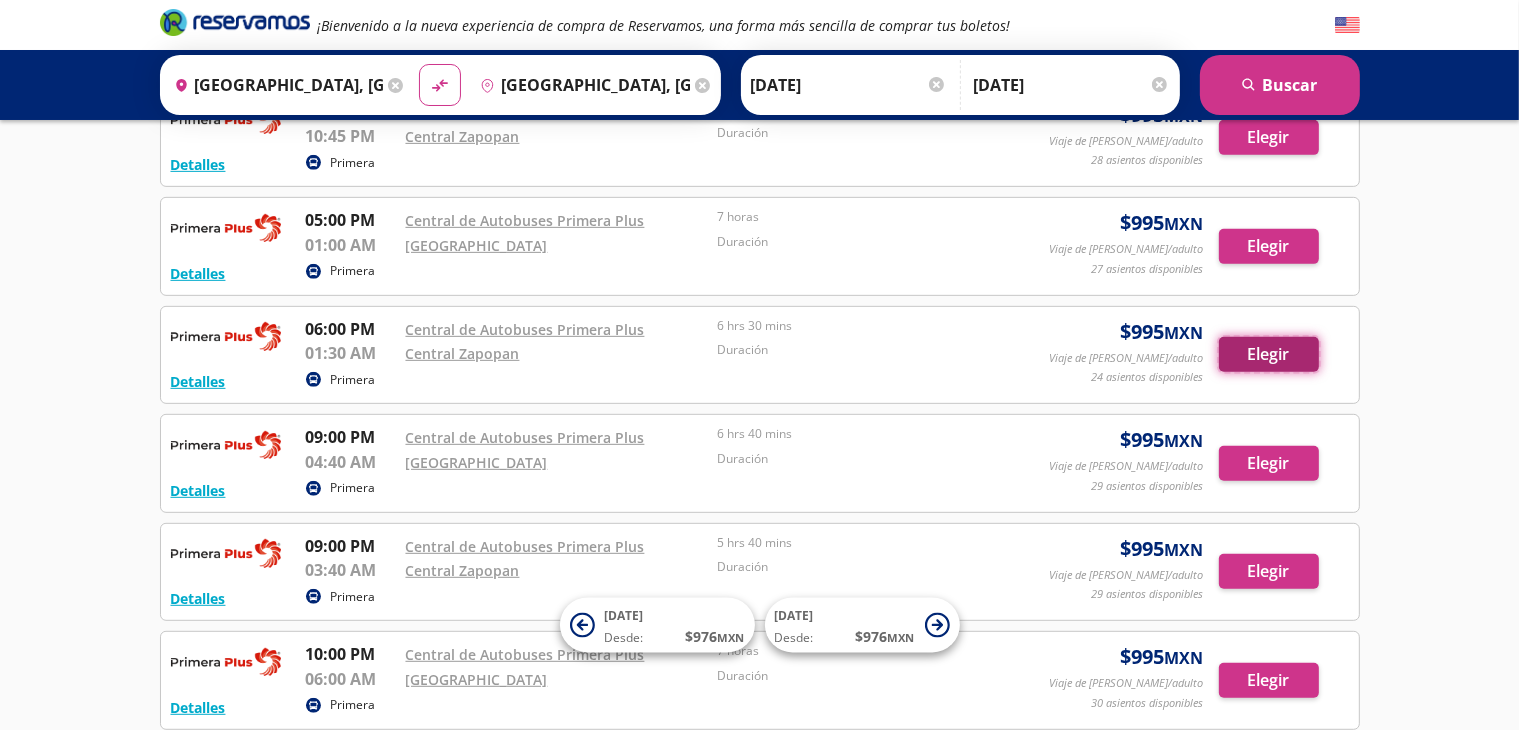 click on "Elegir" at bounding box center [1269, 354] 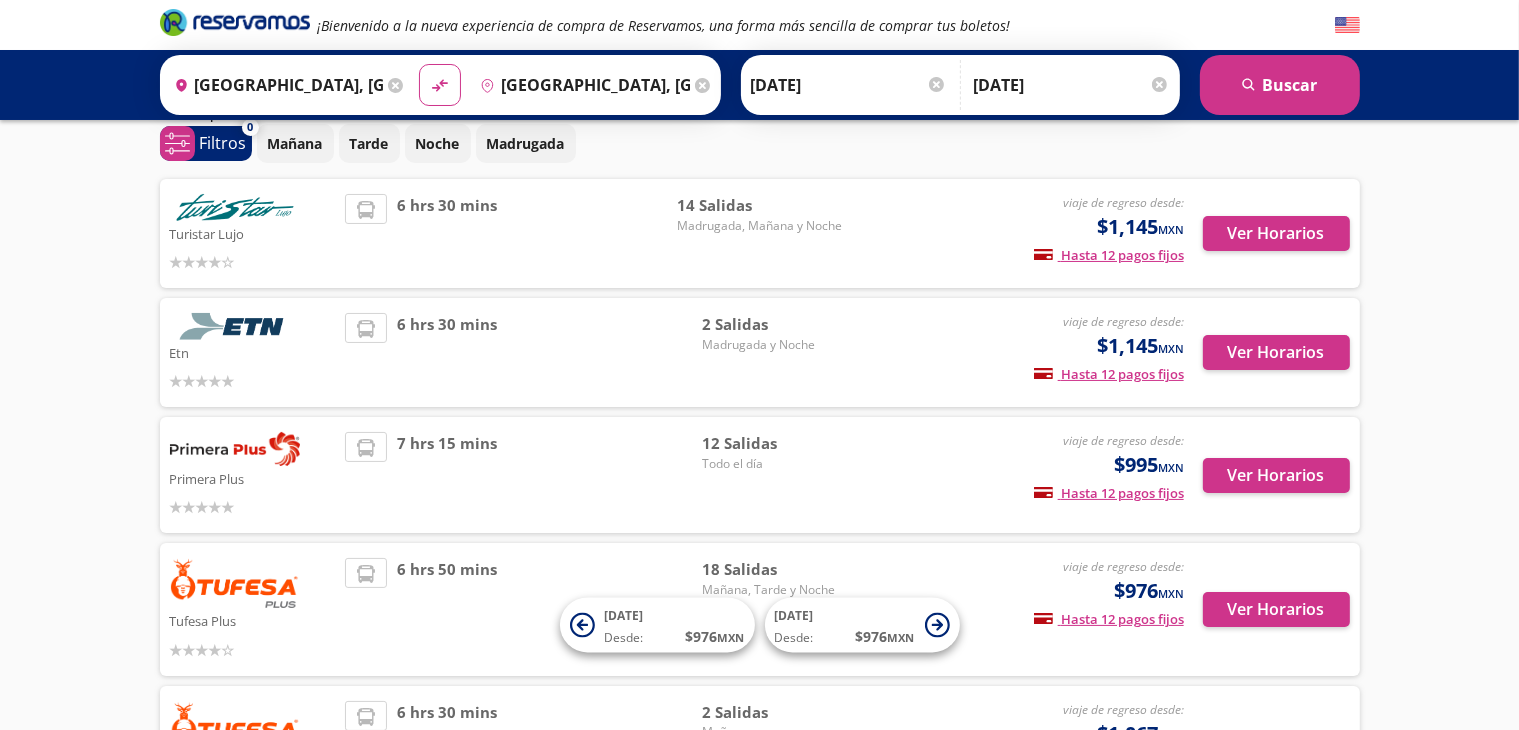 scroll, scrollTop: 0, scrollLeft: 0, axis: both 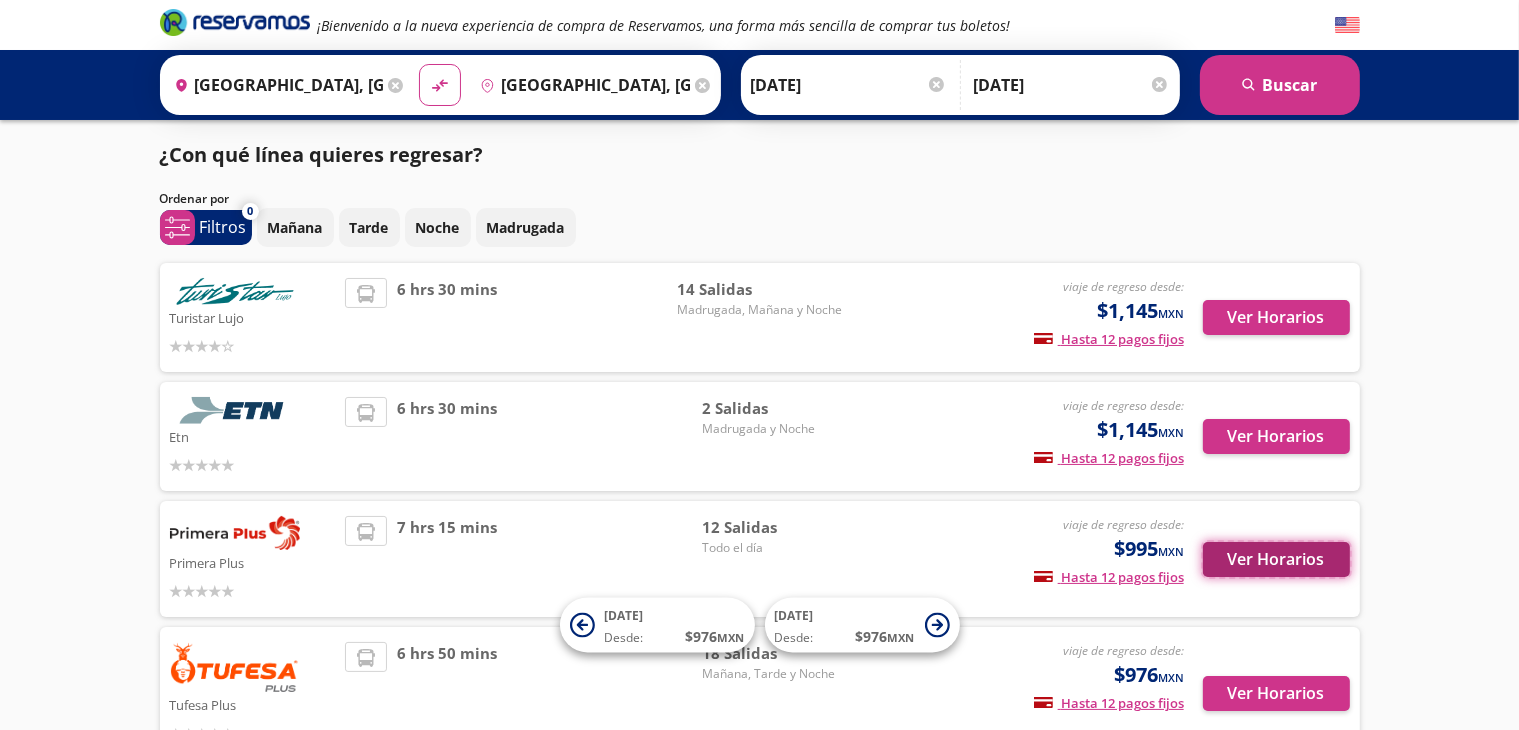 click on "Ver Horarios" at bounding box center [1276, 559] 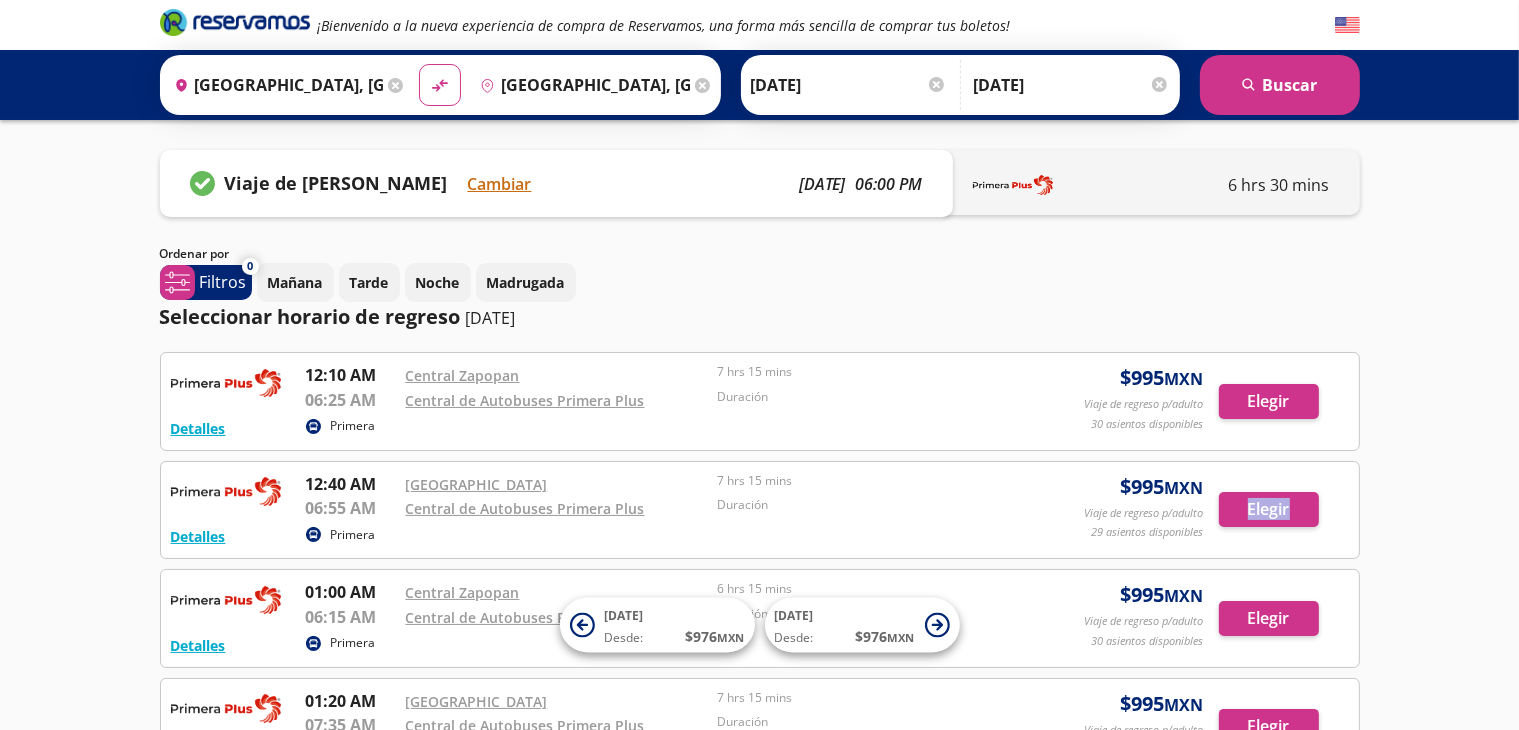 click on "Detalles Primera 12:10 AM Central Zapopan 06:25 AM Central de Autobuses Primera Plus  7 hrs 15 mins Duración $ 995  MXN Viaje de regreso p/adulto 30 asientos disponibles Elegir 30 asientos disponibles Detalles Elegir Detalles Primera 12:40 AM Central Nueva 06:55 AM Central de Autobuses Primera Plus  7 hrs 15 mins Duración $ 995  MXN Viaje de regreso p/adulto 29 asientos disponibles Elegir 29 asientos disponibles Detalles Elegir Detalles Primera 01:00 AM Central Zapopan 06:15 AM Central de Autobuses Primera Plus  6 hrs 15 mins Duración $ 995  MXN Viaje de regreso p/adulto 30 asientos disponibles Elegir 30 asientos disponibles Detalles Elegir Detalles Primera 01:20 AM Central Nueva 07:35 AM Central de Autobuses Primera Plus  7 hrs 15 mins Duración $ 995  MXN Viaje de regreso p/adulto 29 asientos disponibles Elegir 29 asientos disponibles Detalles Elegir Detalles Primera 01:40 AM Central Zapopan 06:55 AM Central de Autobuses Primera Plus  6 hrs 15 mins Duración $ 995  MXN Viaje de regreso p/adulto Elegir $" at bounding box center [760, 889] 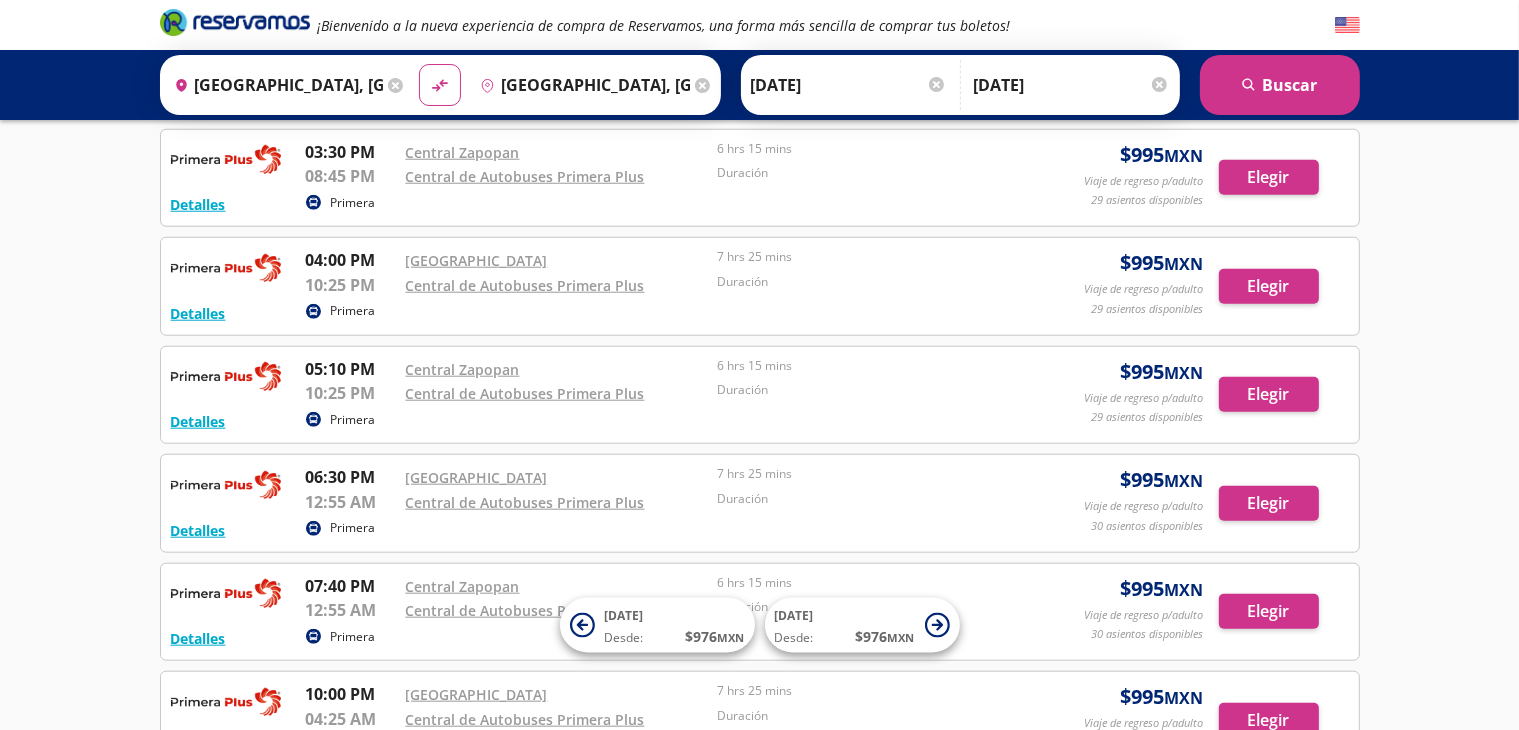 scroll, scrollTop: 1900, scrollLeft: 0, axis: vertical 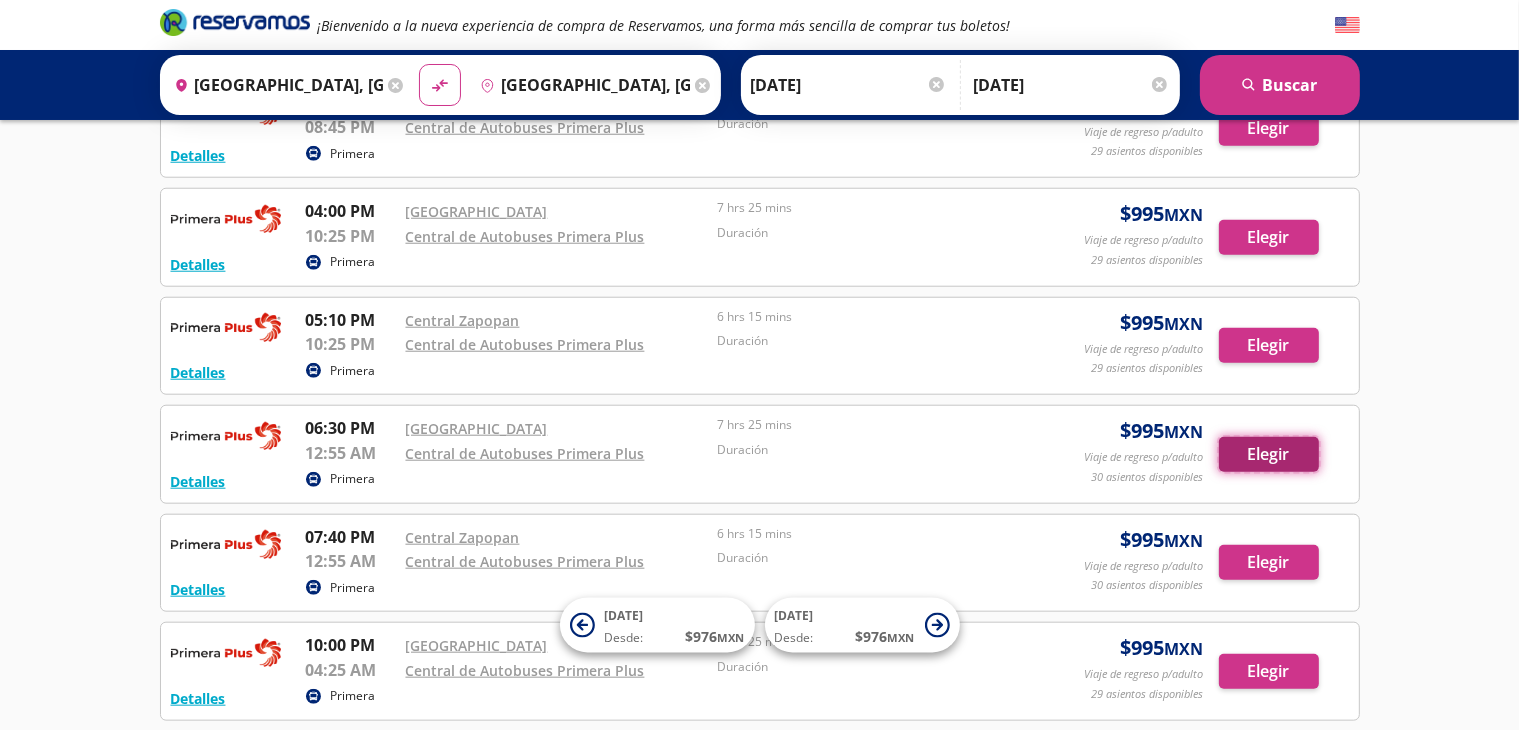 click on "Elegir" at bounding box center (1269, 454) 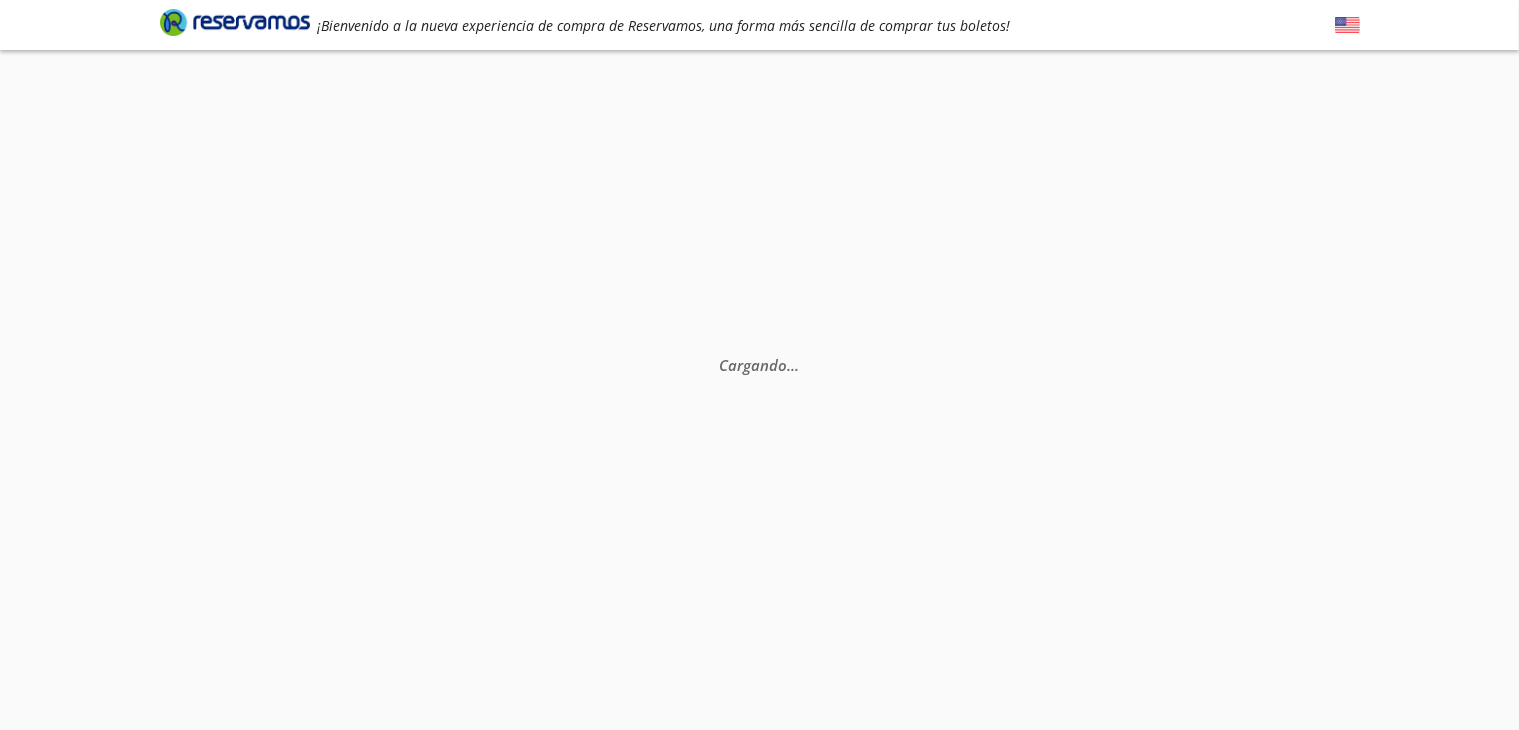 scroll, scrollTop: 0, scrollLeft: 0, axis: both 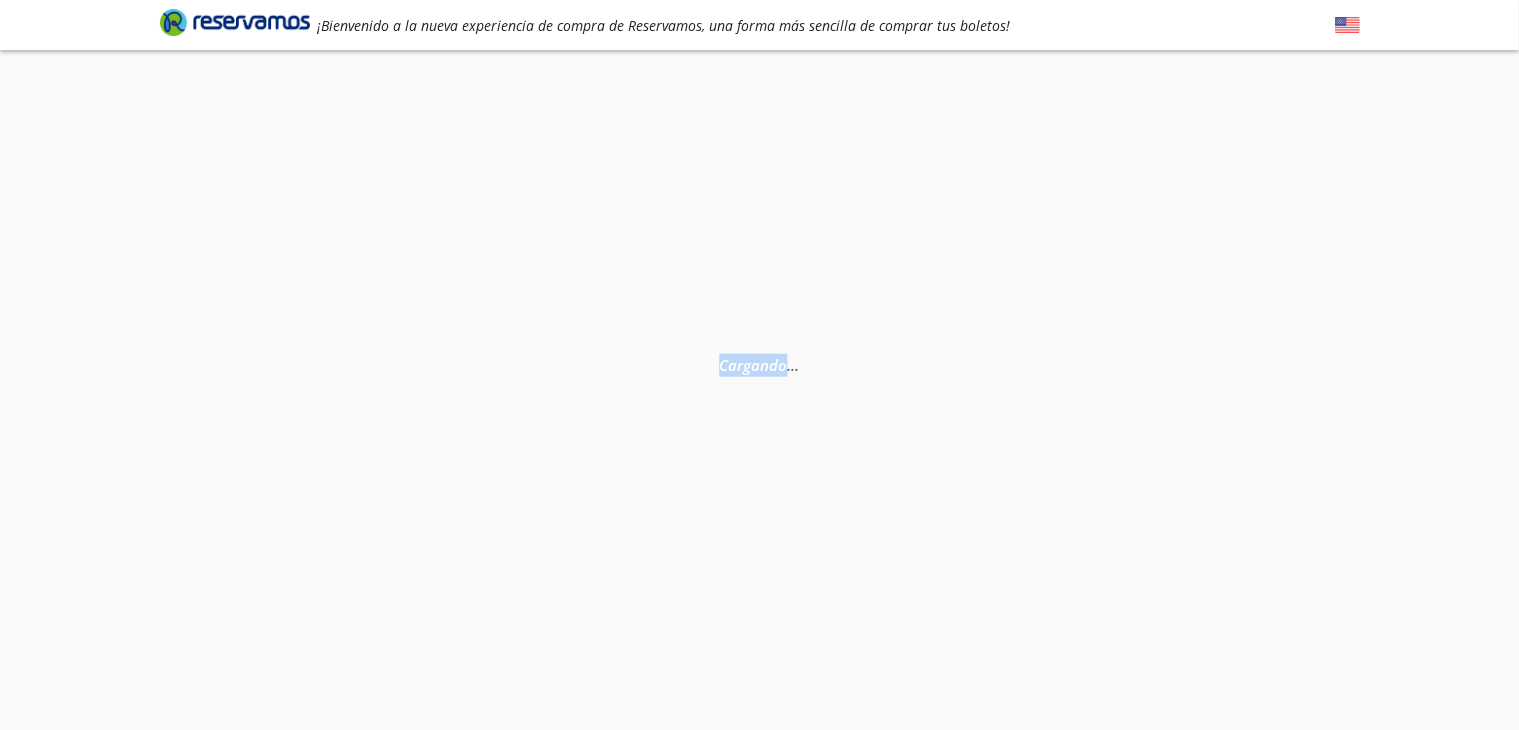 click on "Cargando . . ." at bounding box center [759, 415] 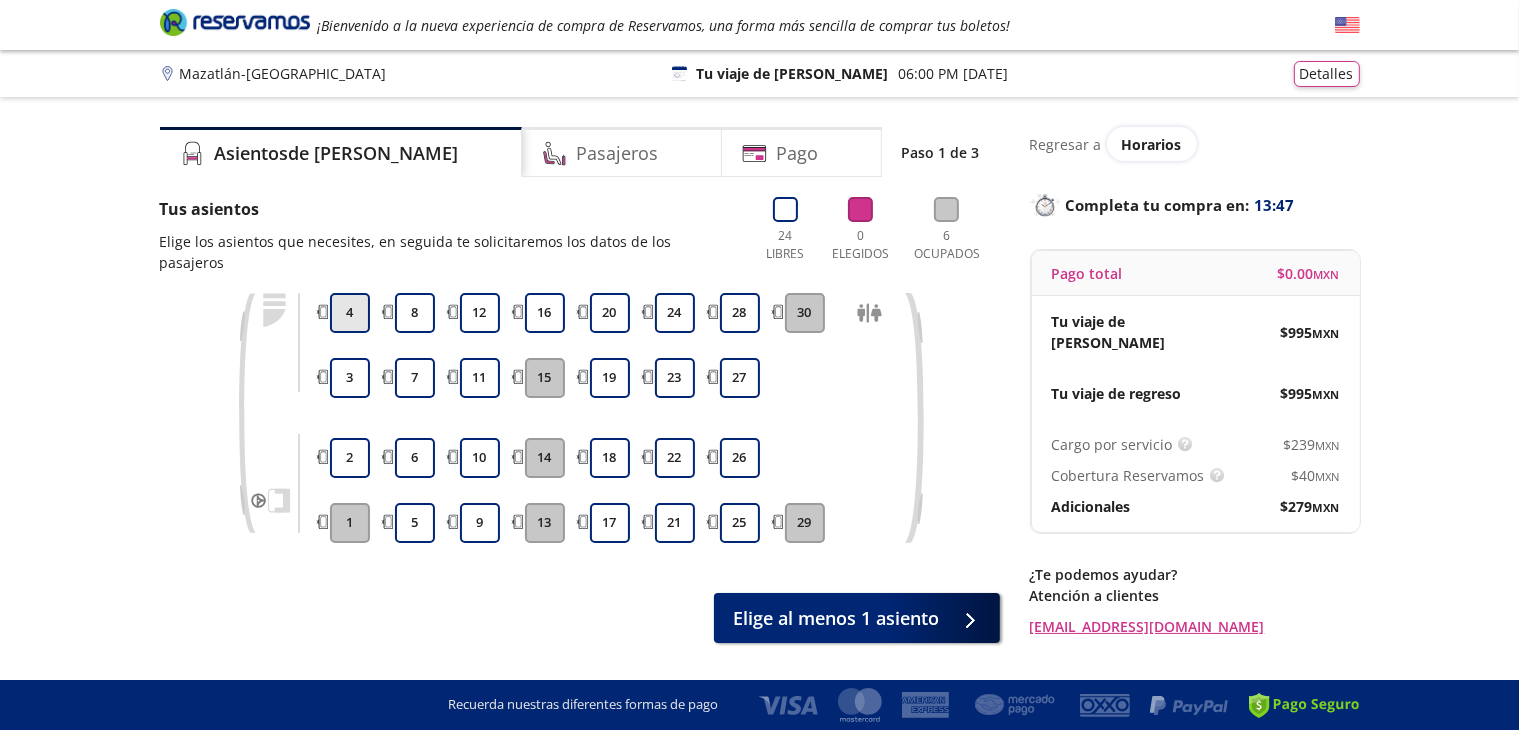 click on "4" at bounding box center (350, 313) 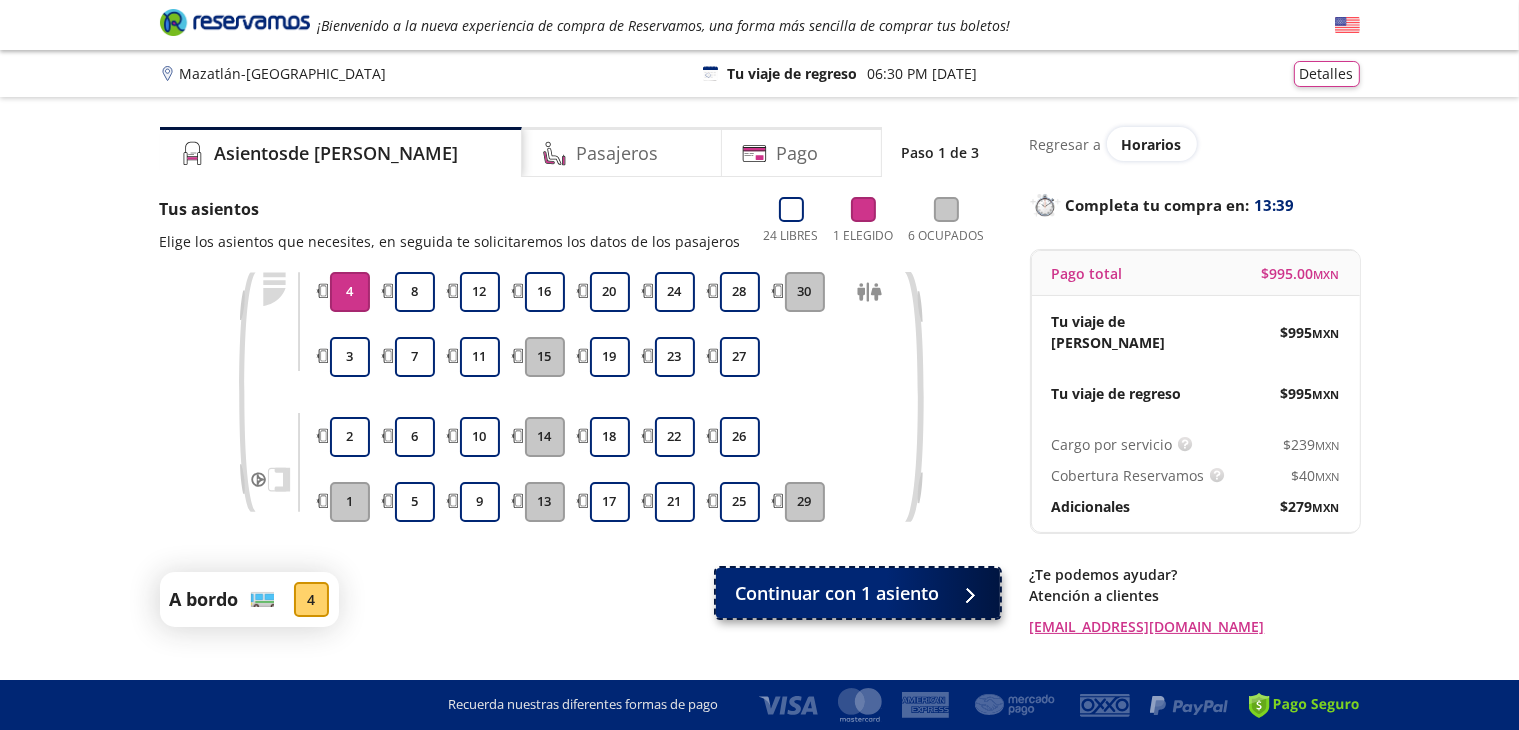 click on "Continuar con 1 asiento" at bounding box center (838, 593) 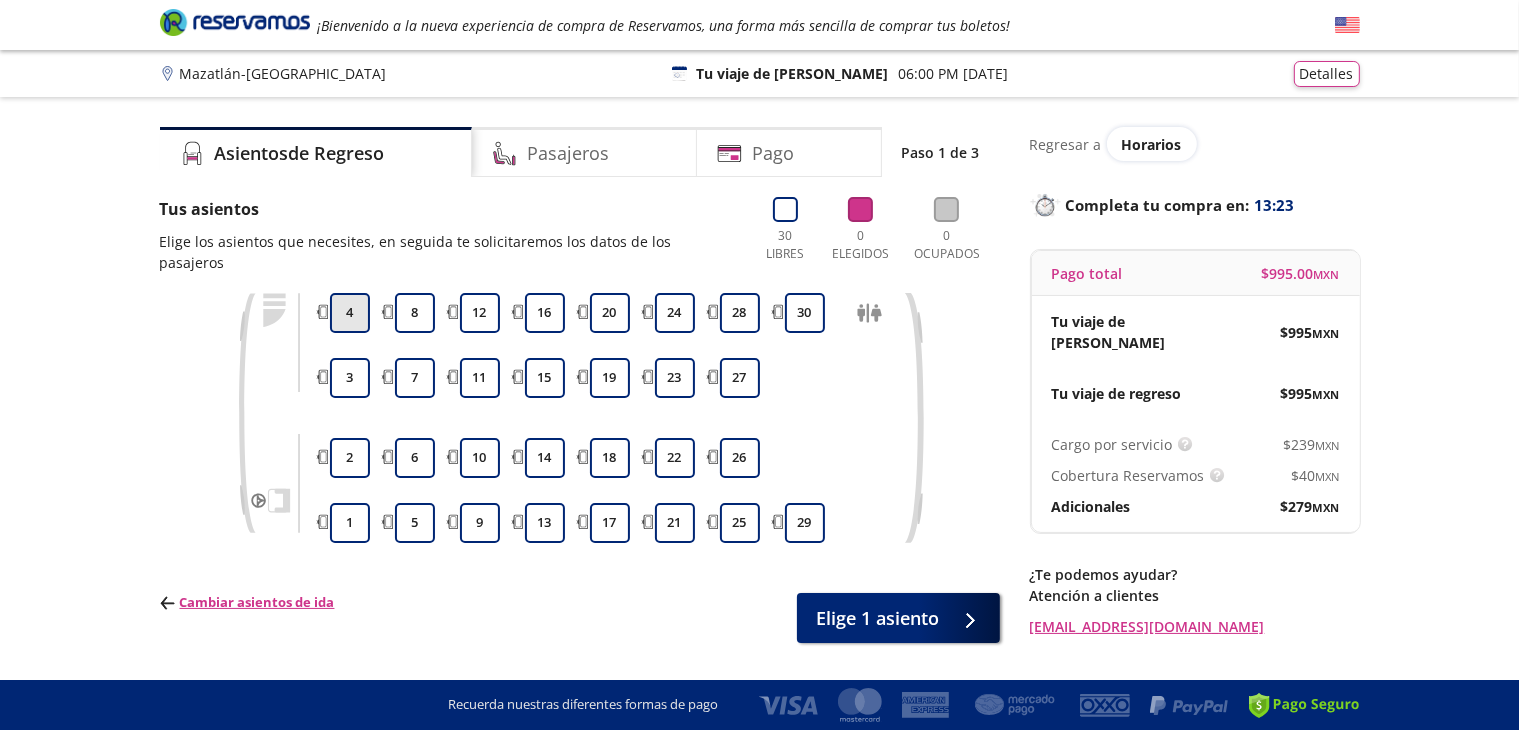 click on "4" at bounding box center [350, 313] 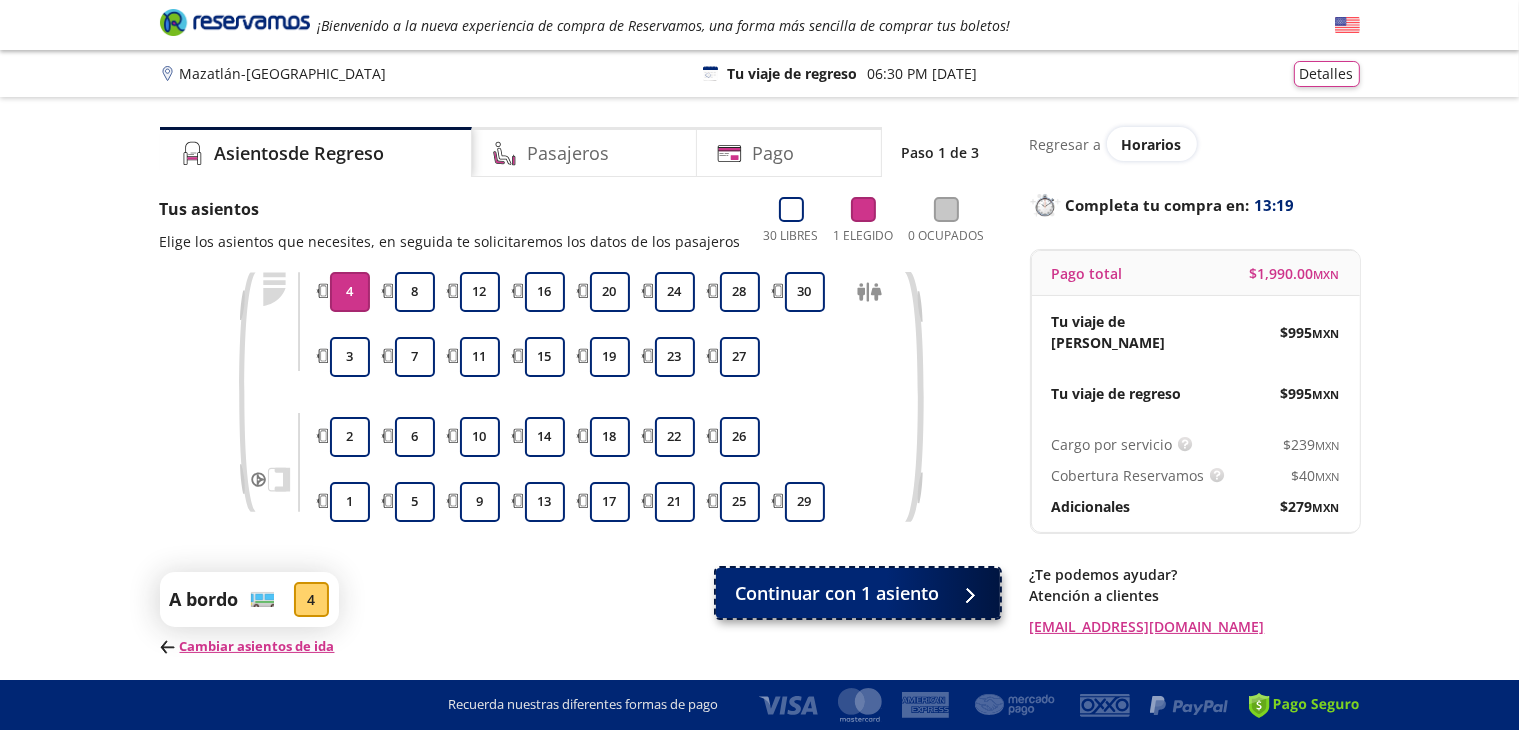 click 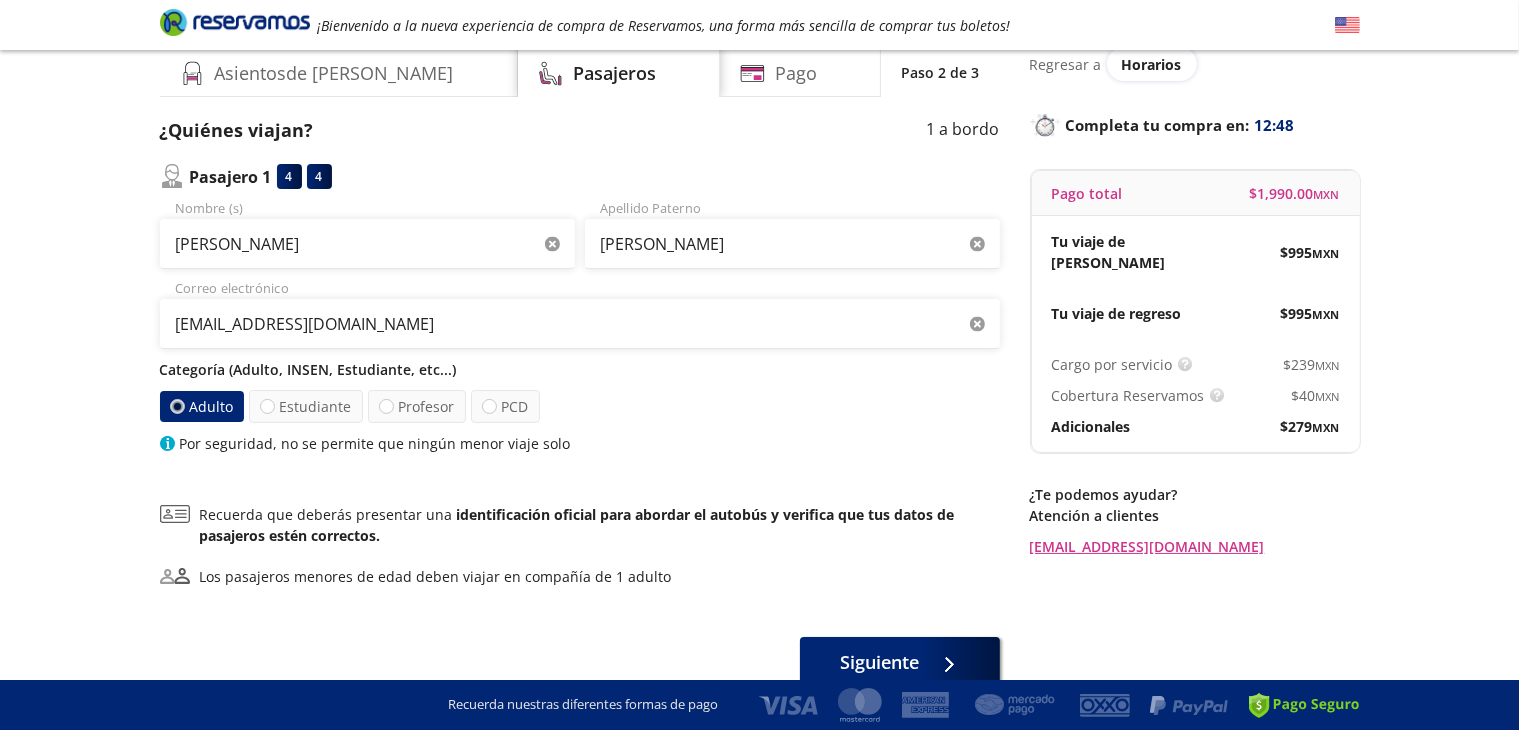scroll, scrollTop: 176, scrollLeft: 0, axis: vertical 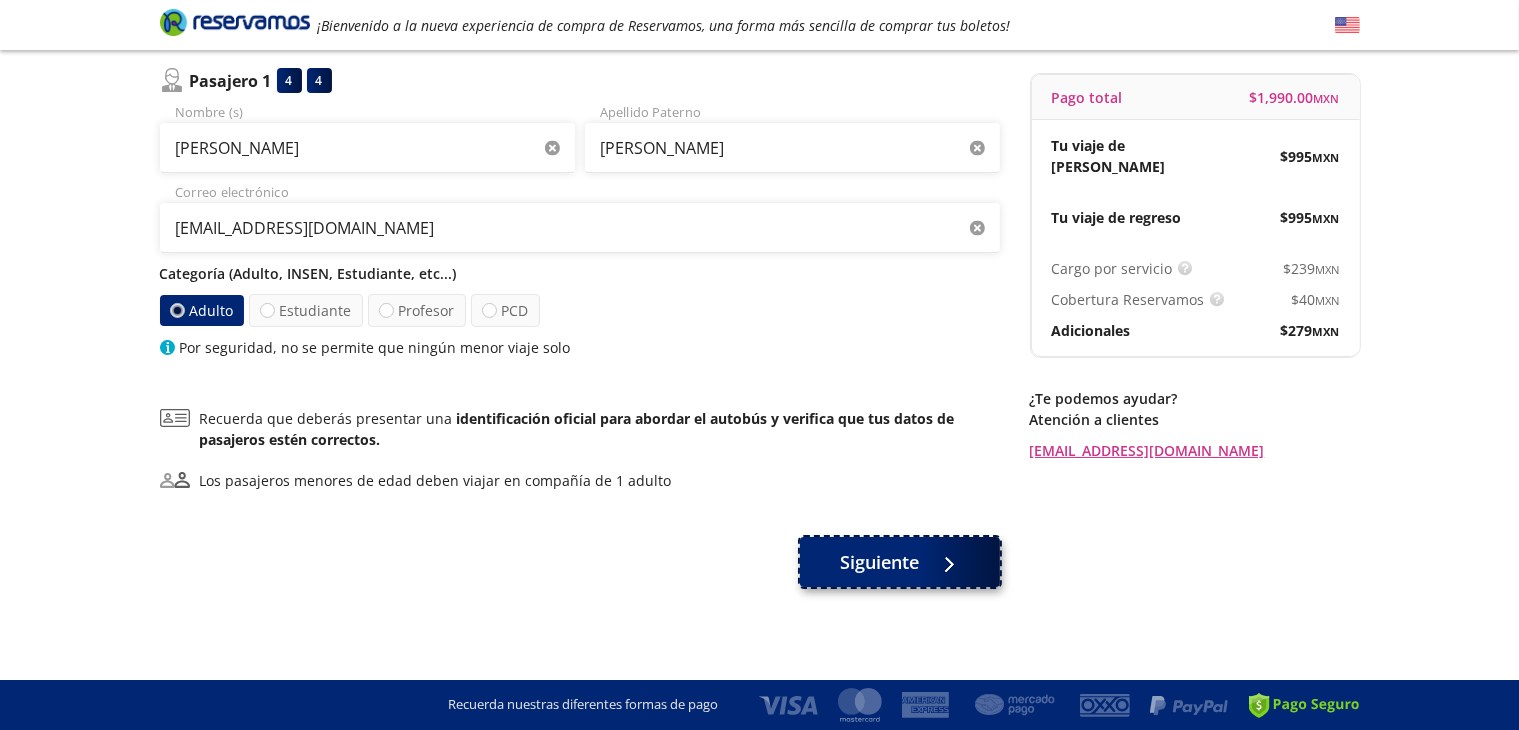 click on "Siguiente" at bounding box center (900, 562) 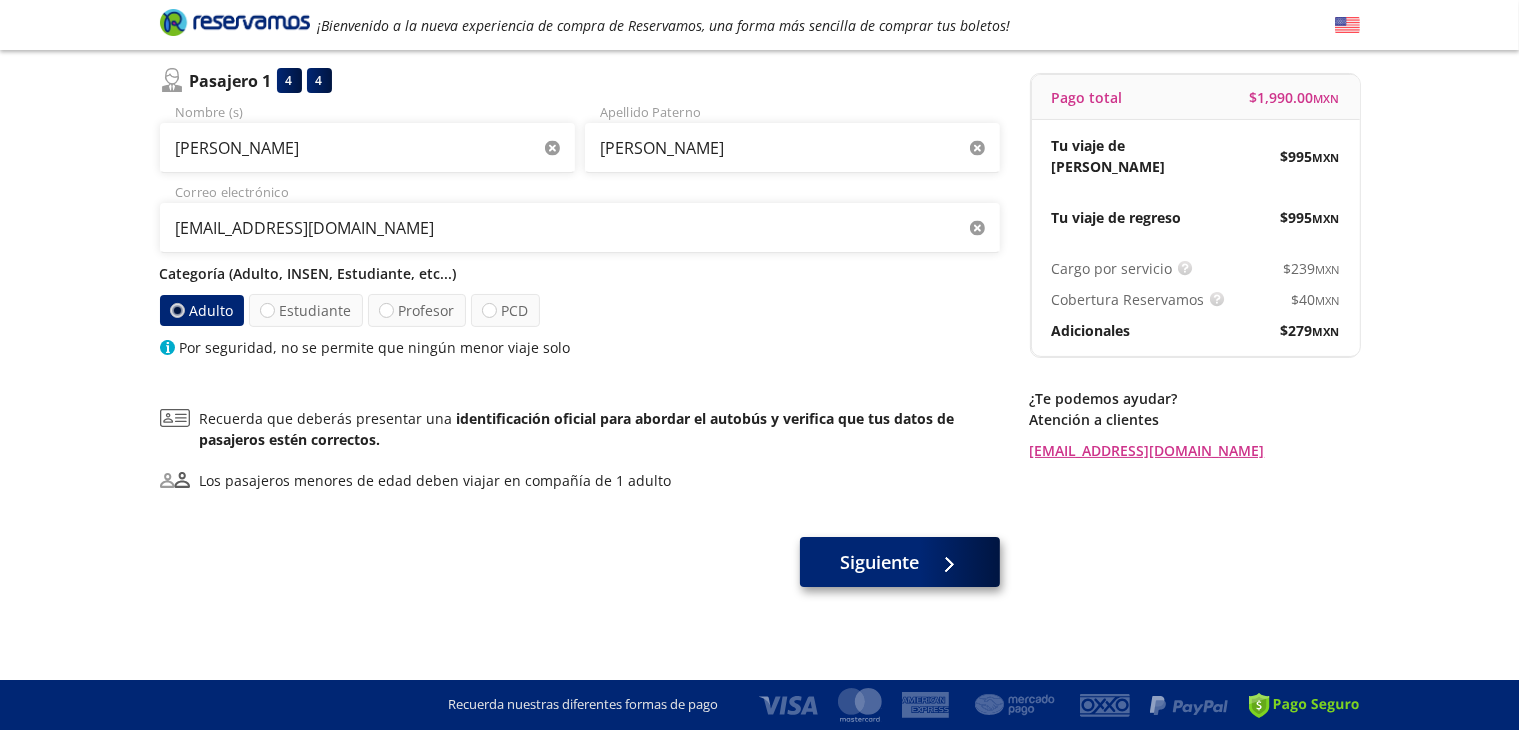 scroll, scrollTop: 0, scrollLeft: 0, axis: both 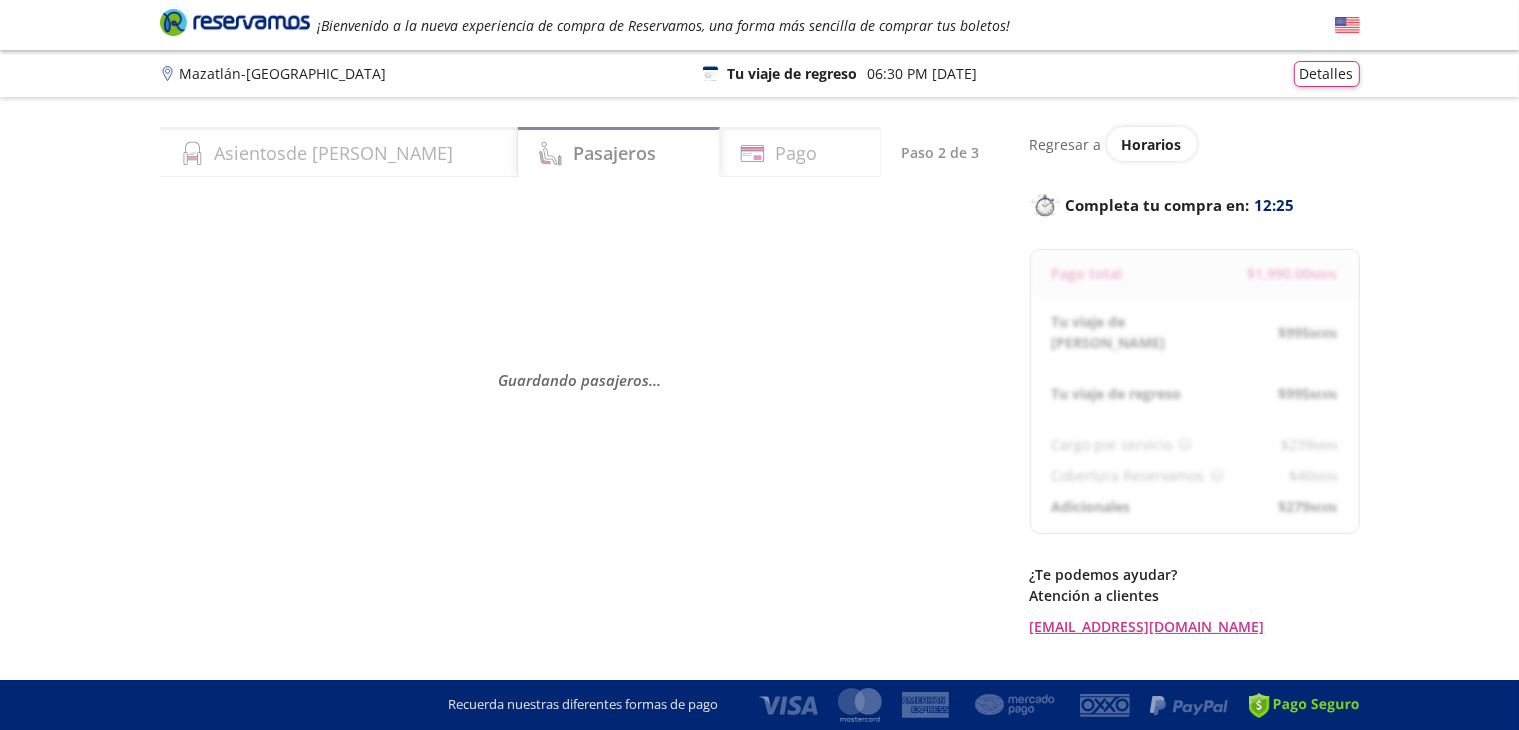 select on "MX" 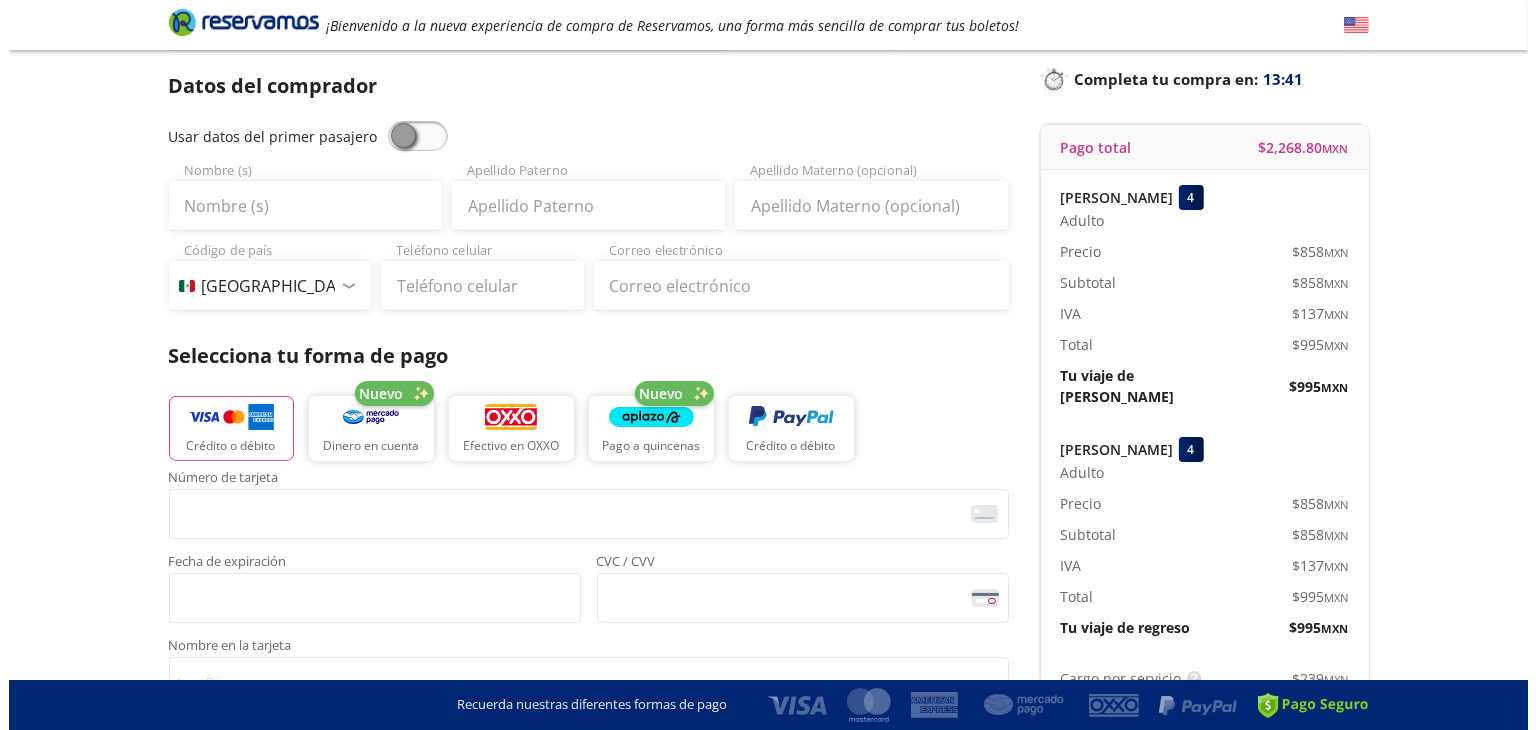 scroll, scrollTop: 0, scrollLeft: 0, axis: both 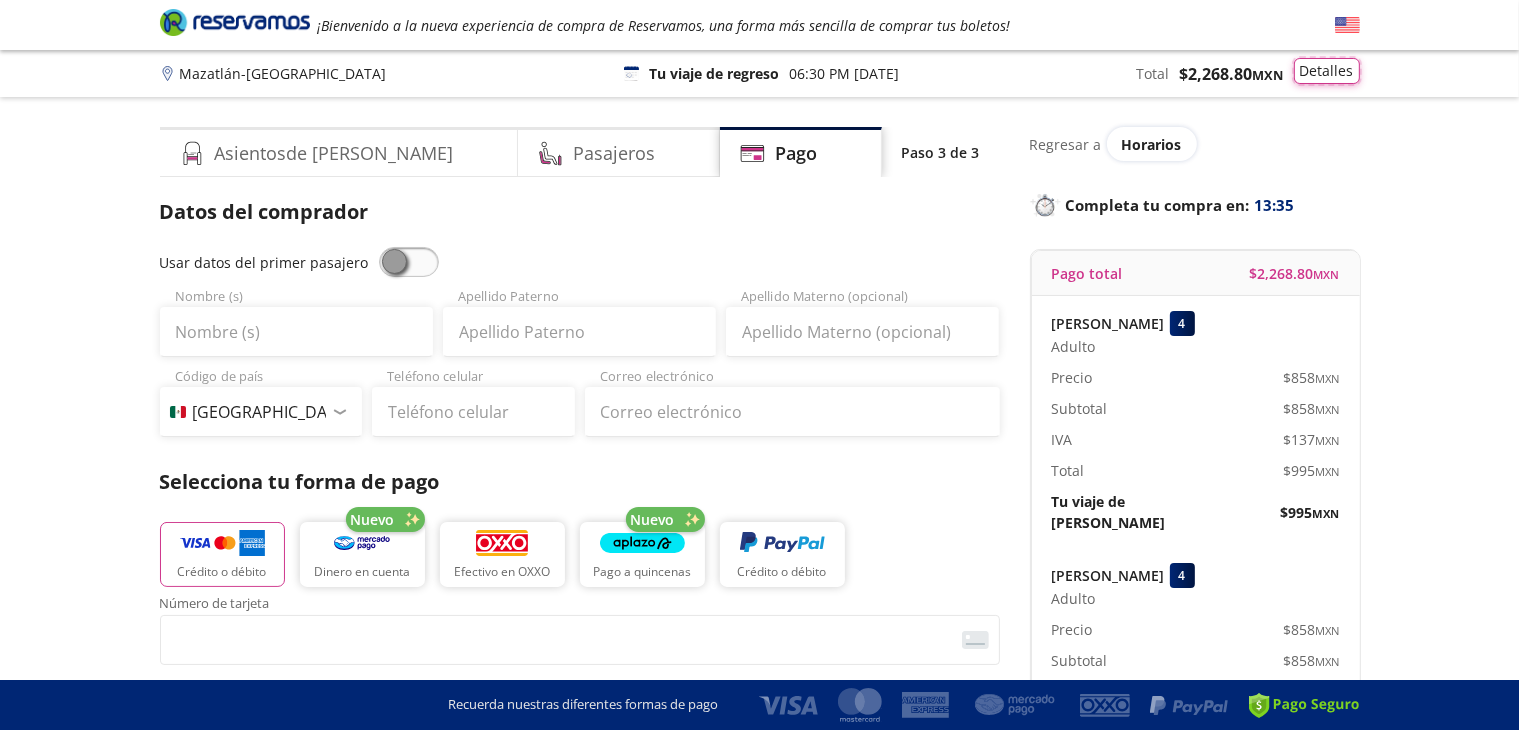 click on "Detalles" at bounding box center (1327, 71) 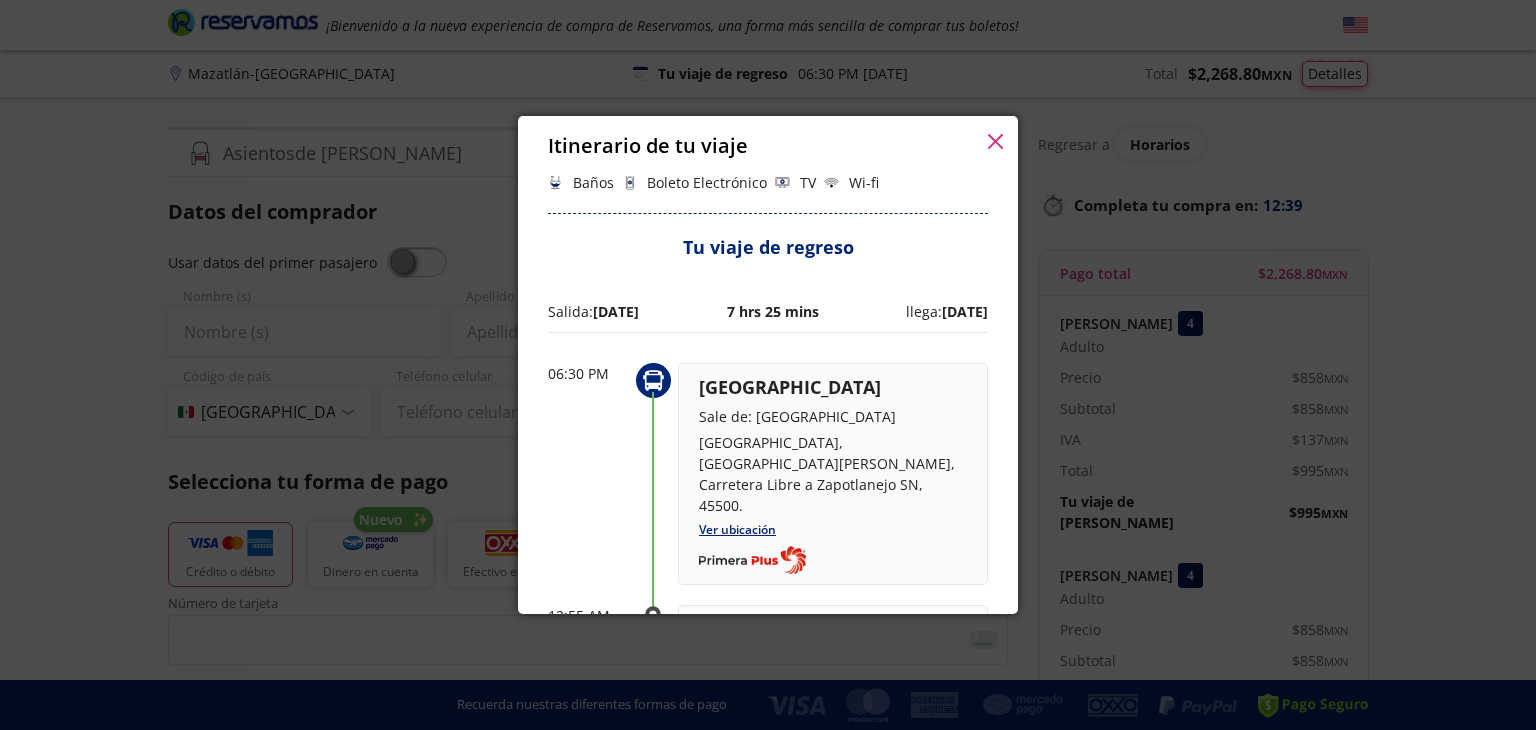 scroll, scrollTop: 800, scrollLeft: 0, axis: vertical 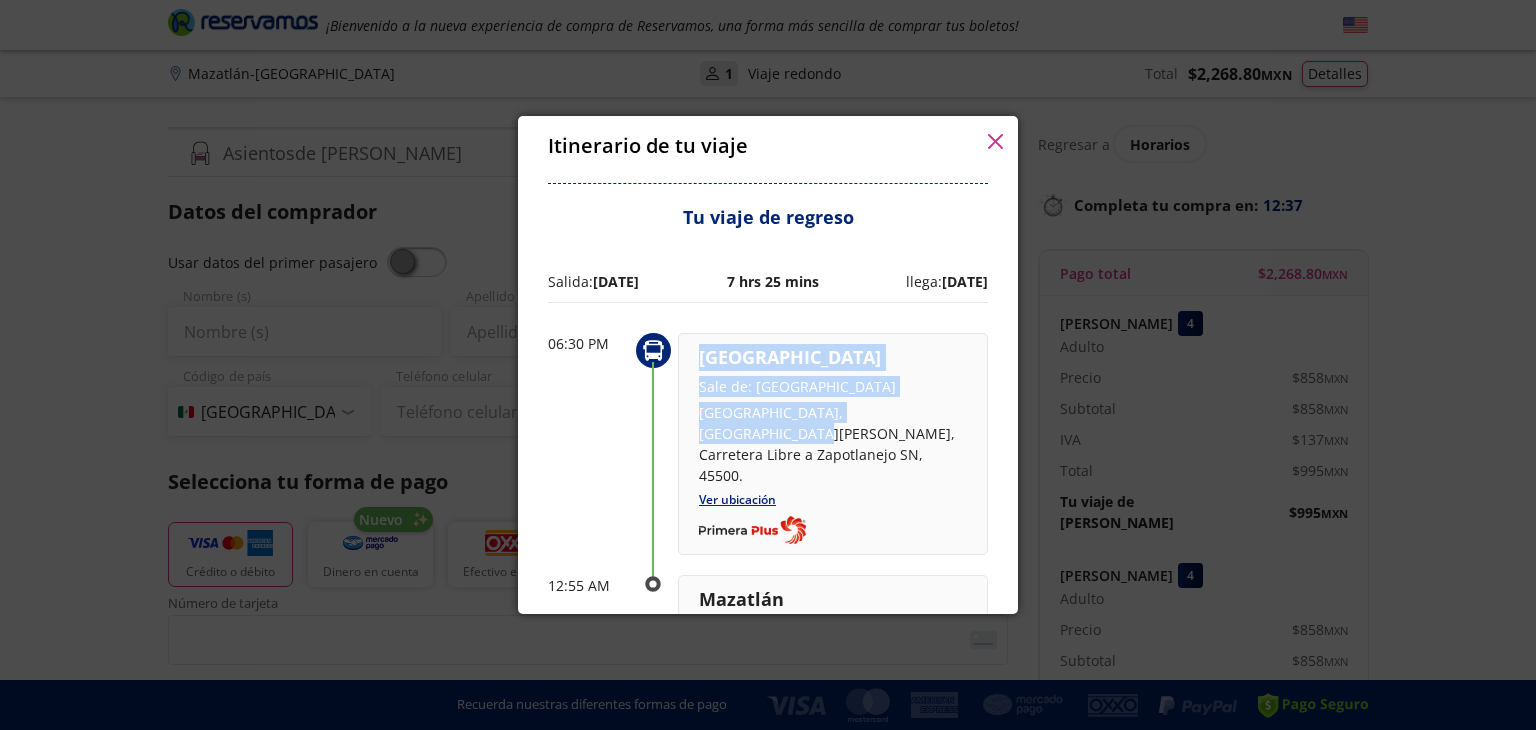 drag, startPoint x: 657, startPoint y: 266, endPoint x: 616, endPoint y: 336, distance: 81.12336 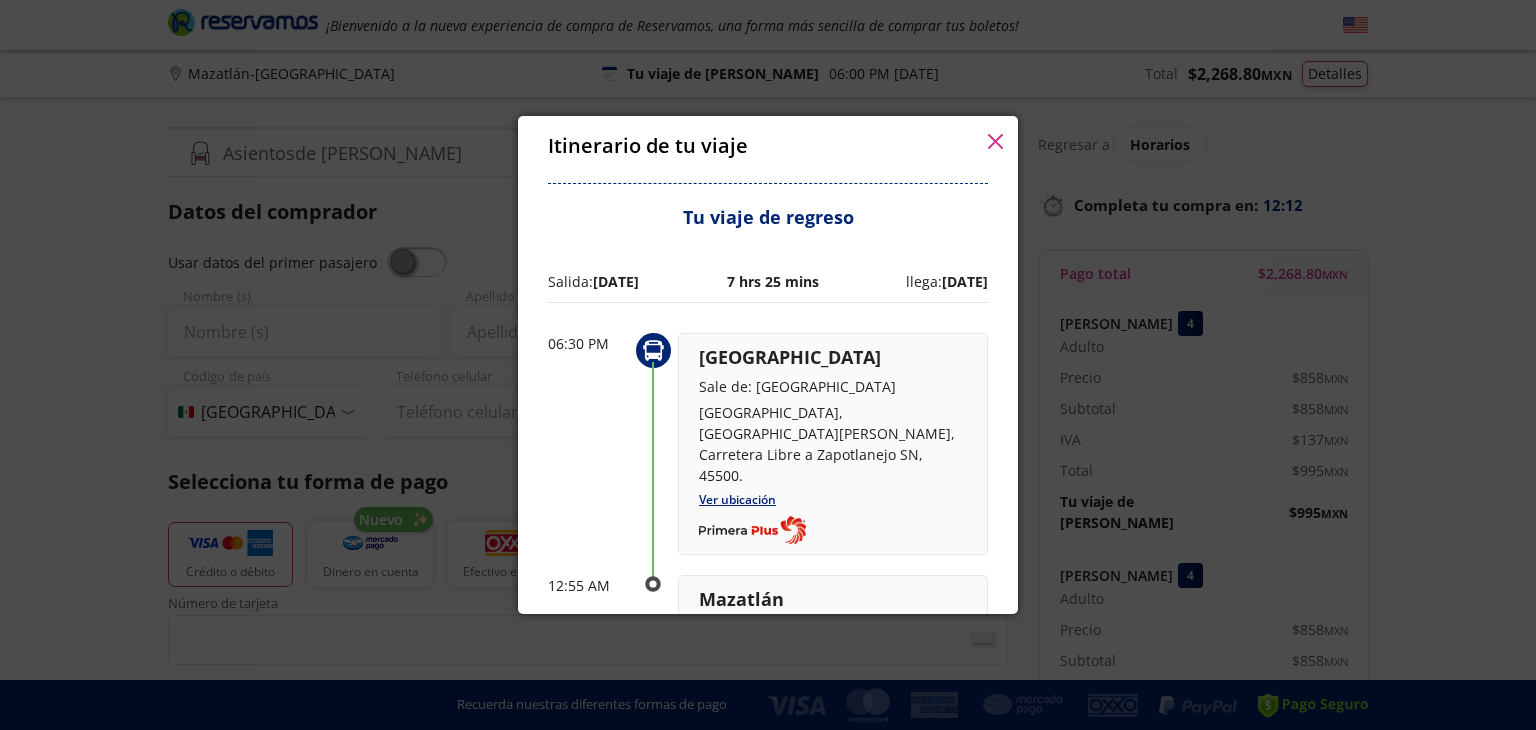 click on "06:30 PM" at bounding box center [588, 343] 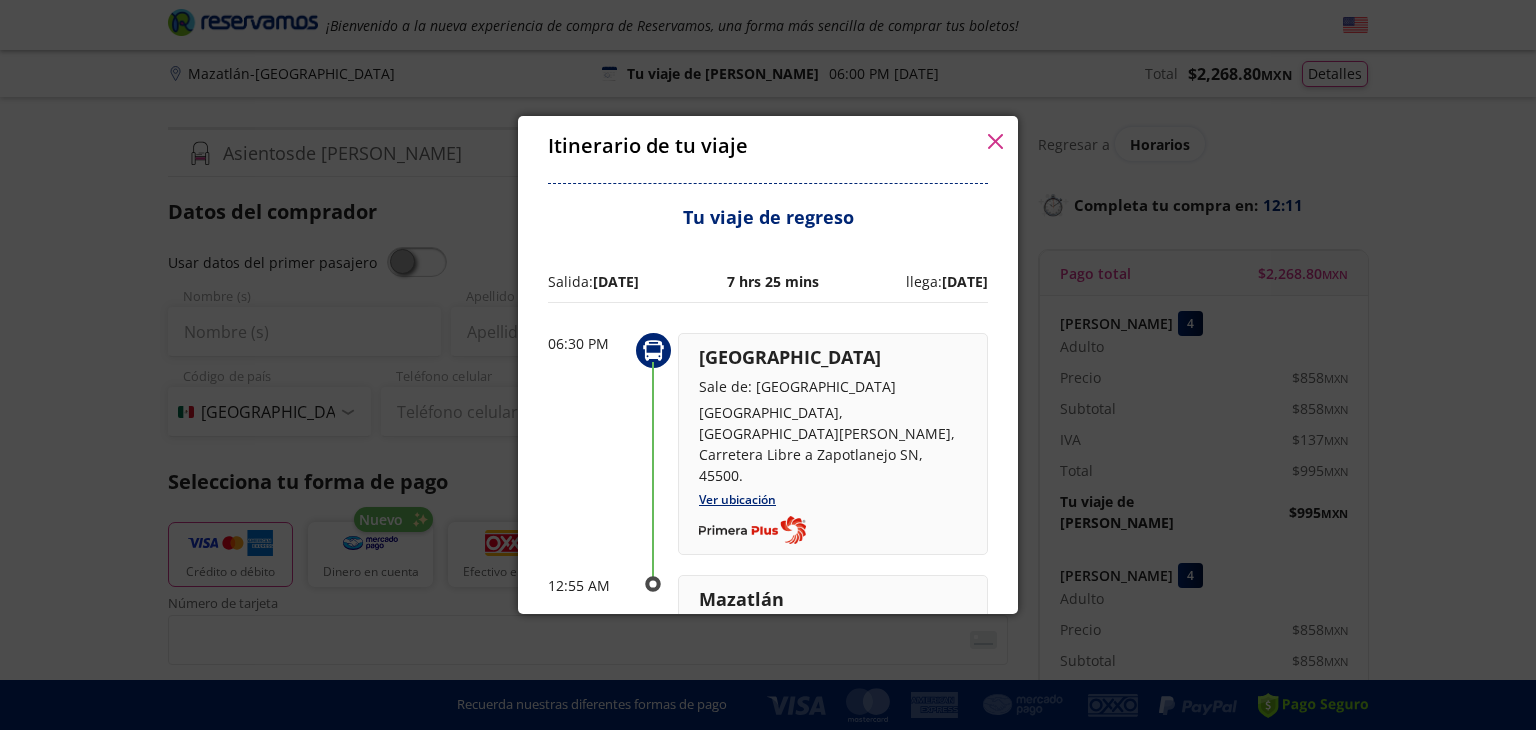 drag, startPoint x: 646, startPoint y: 197, endPoint x: 664, endPoint y: 197, distance: 18 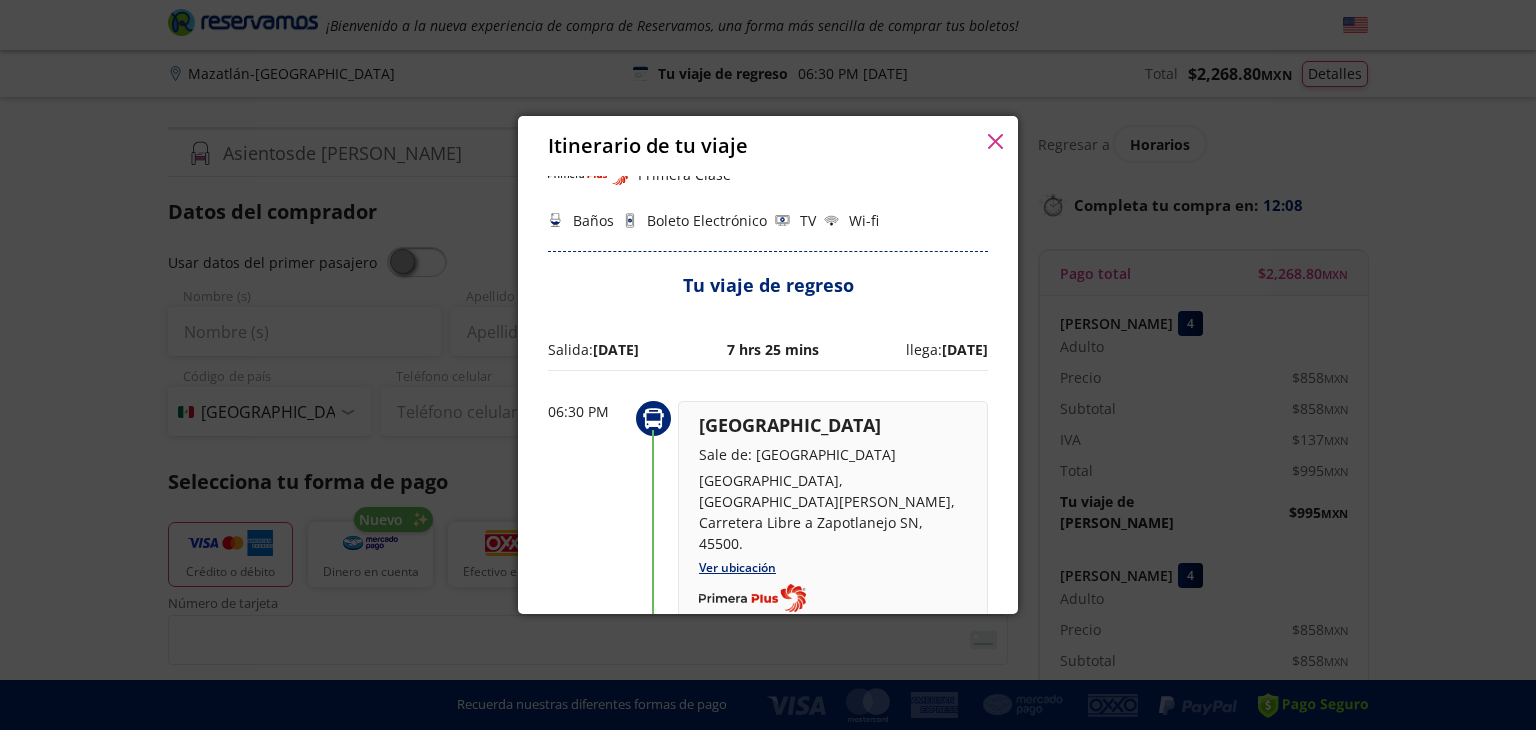 scroll, scrollTop: 720, scrollLeft: 0, axis: vertical 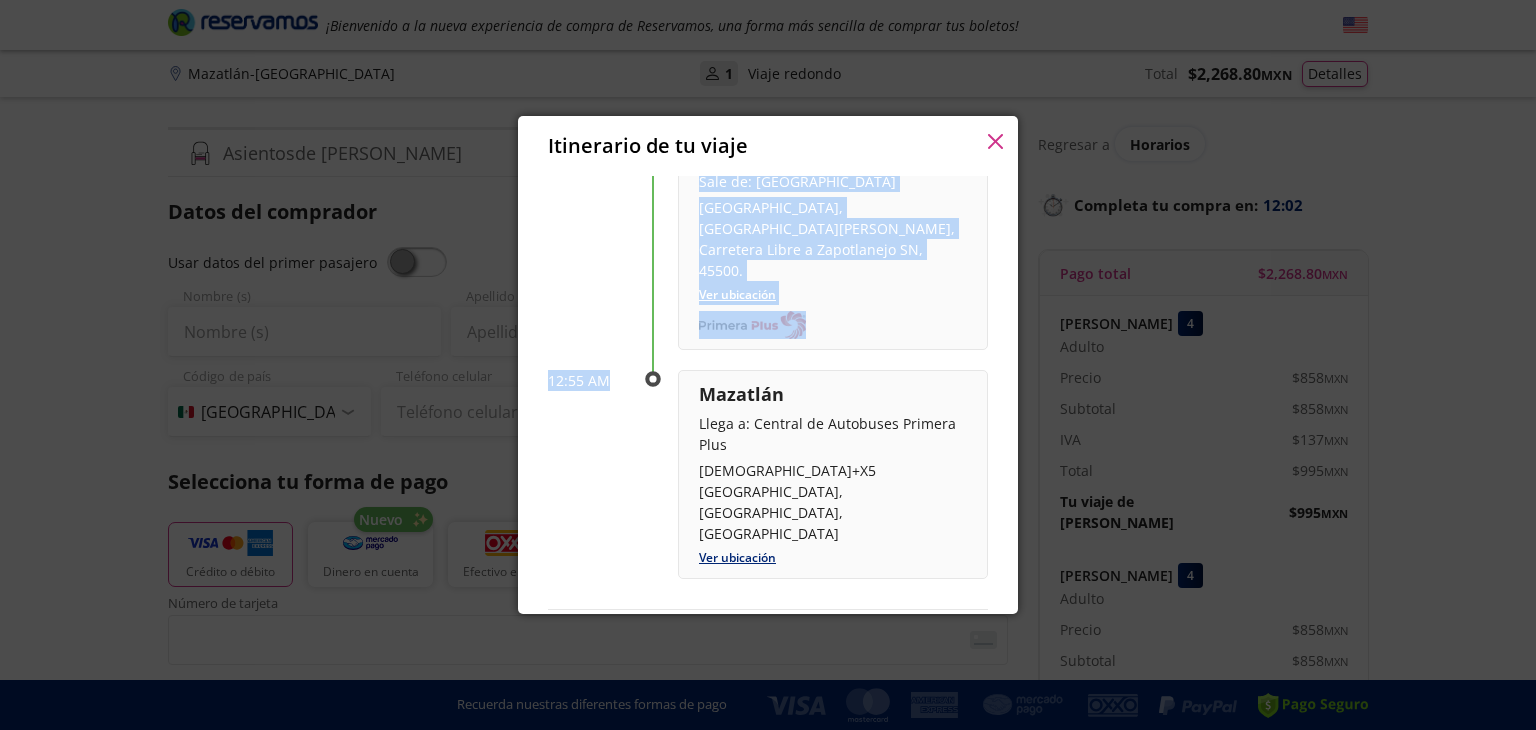 drag, startPoint x: 648, startPoint y: 268, endPoint x: 642, endPoint y: 225, distance: 43.416588 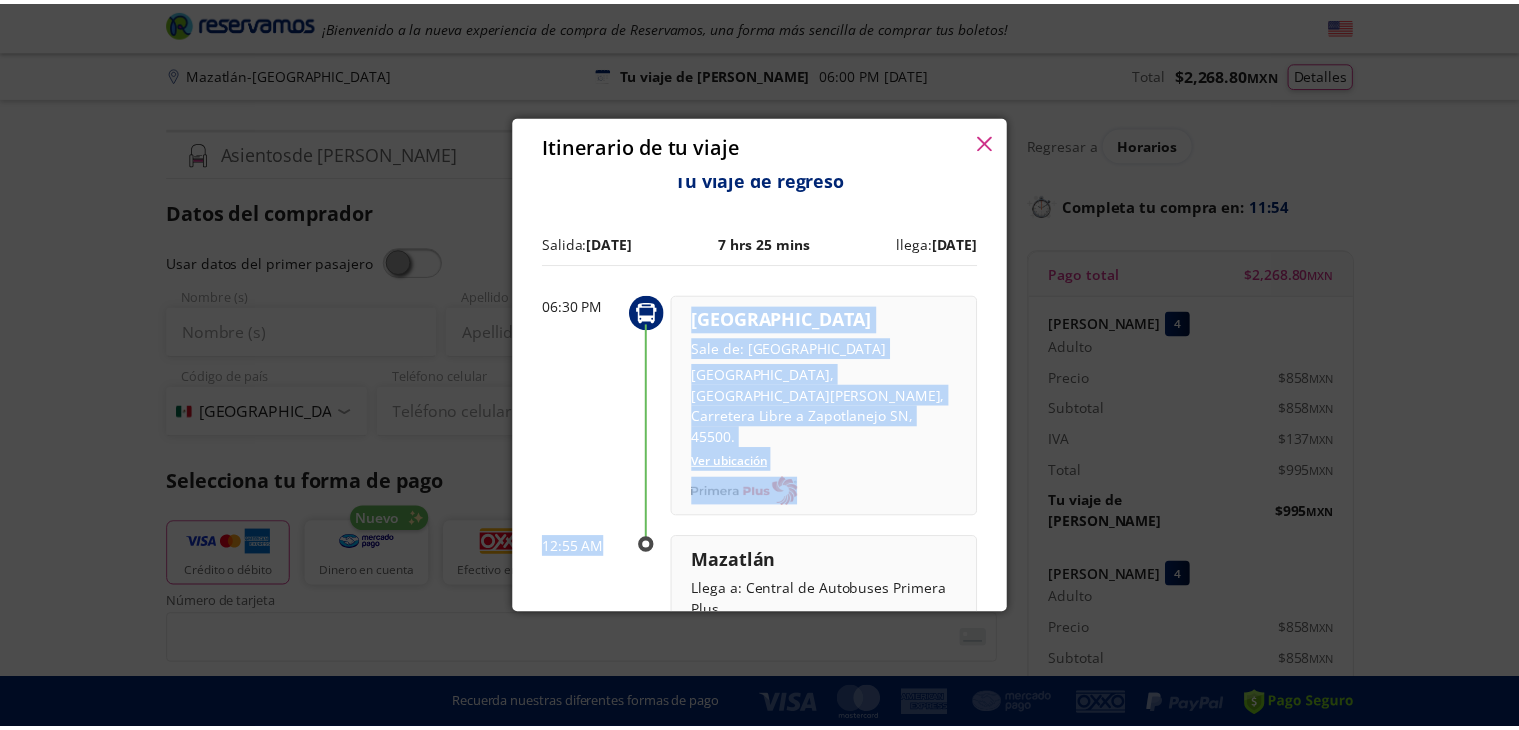 scroll, scrollTop: 605, scrollLeft: 0, axis: vertical 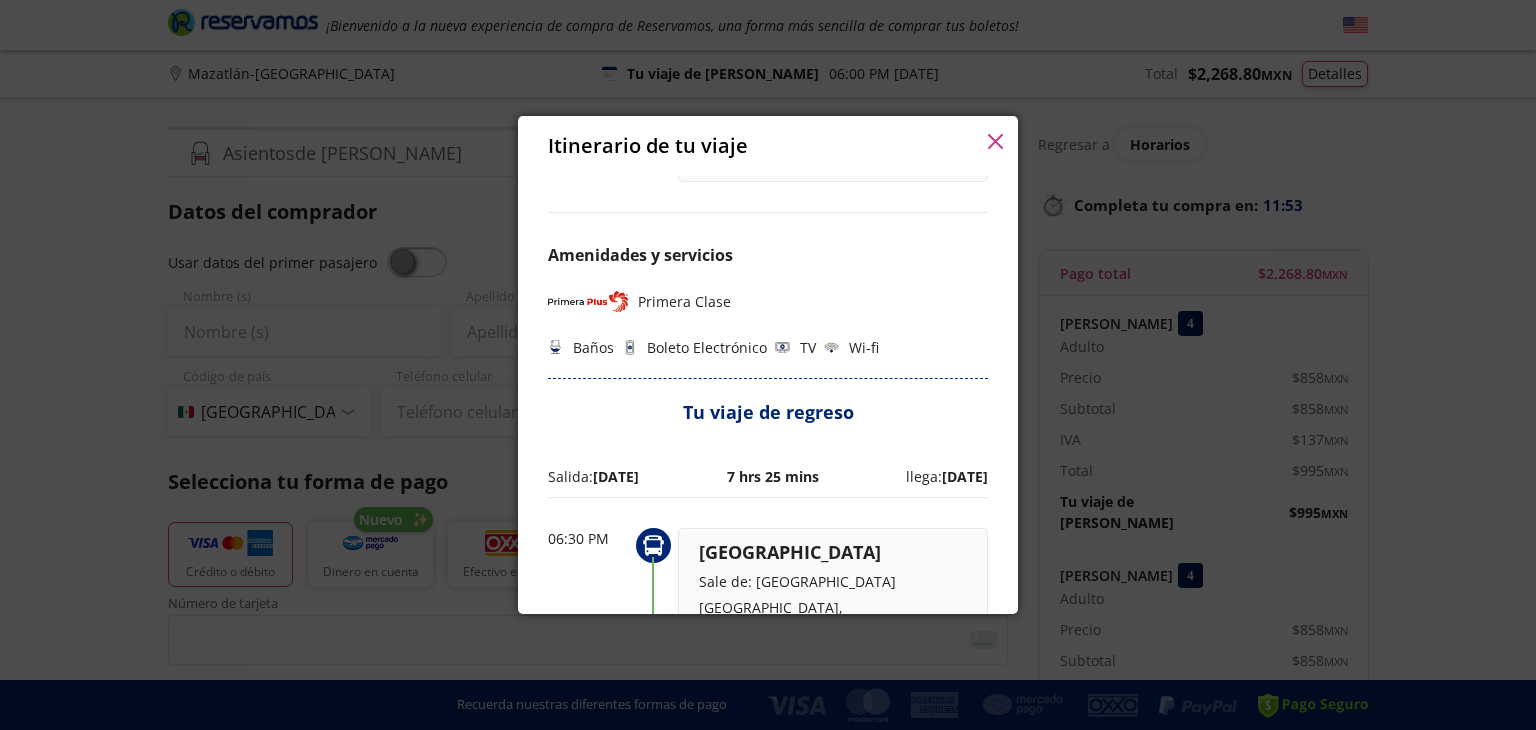 click on "06:30 PM" at bounding box center [588, 538] 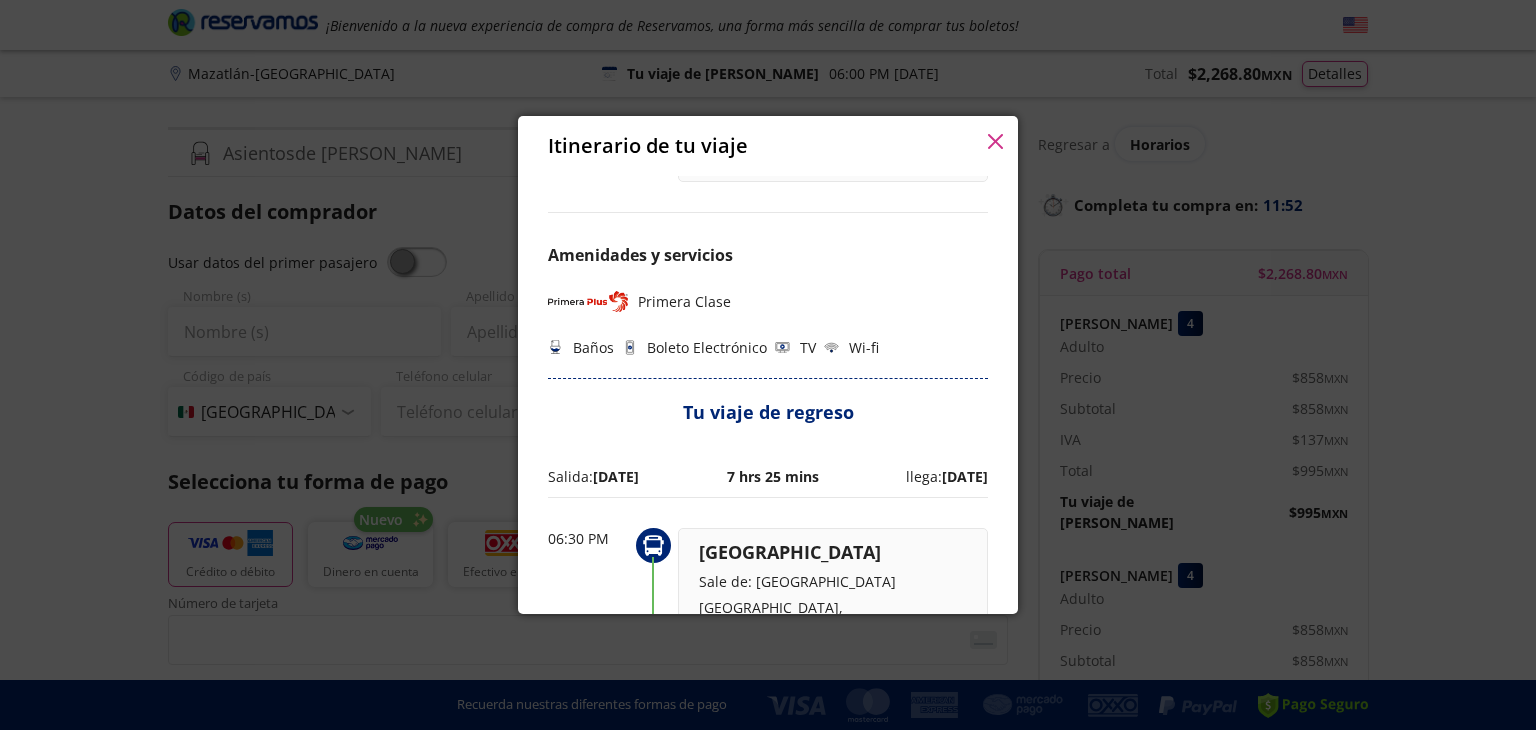 click on "06:30 PM" at bounding box center (588, 538) 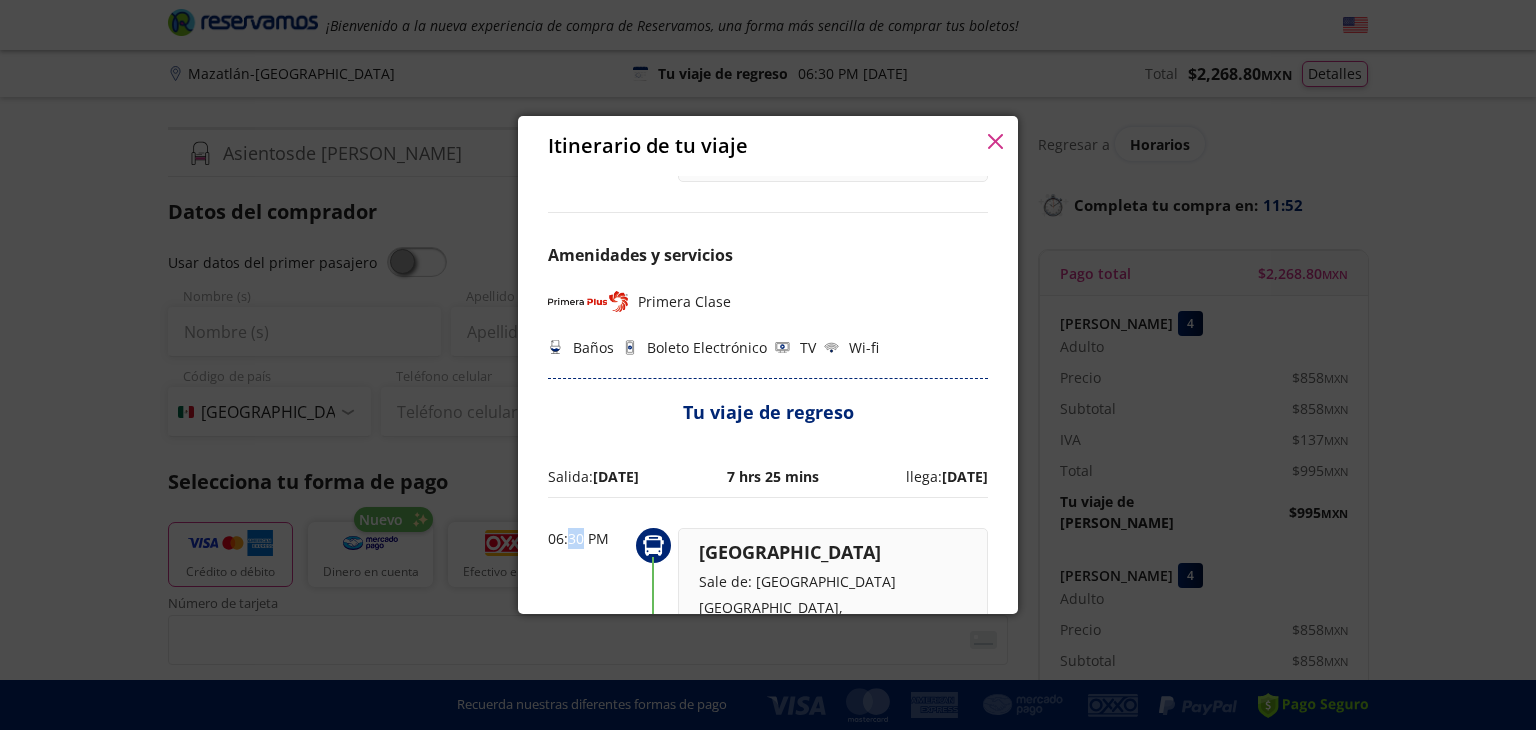 click on "06:30 PM" at bounding box center [588, 538] 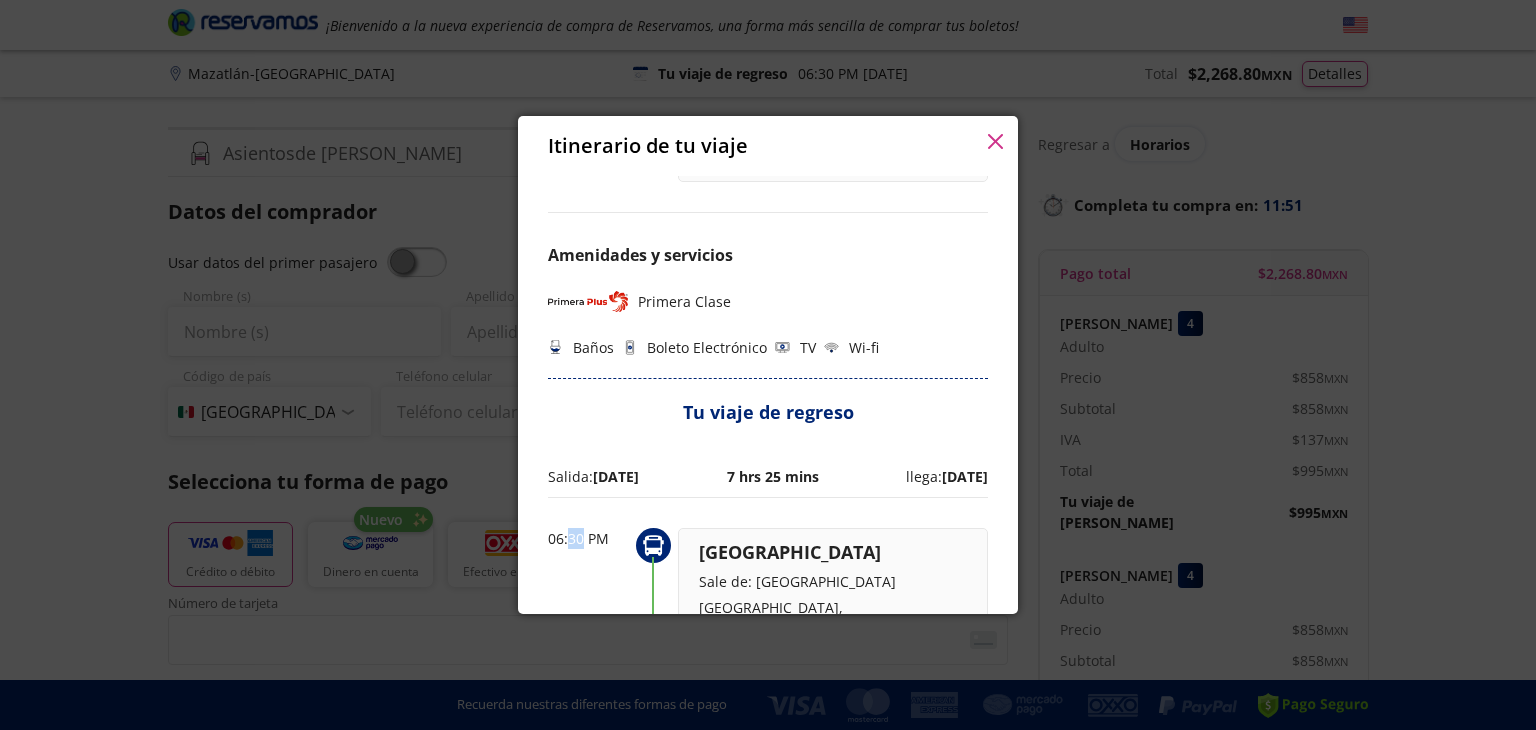 click on "06:30 PM" at bounding box center (588, 538) 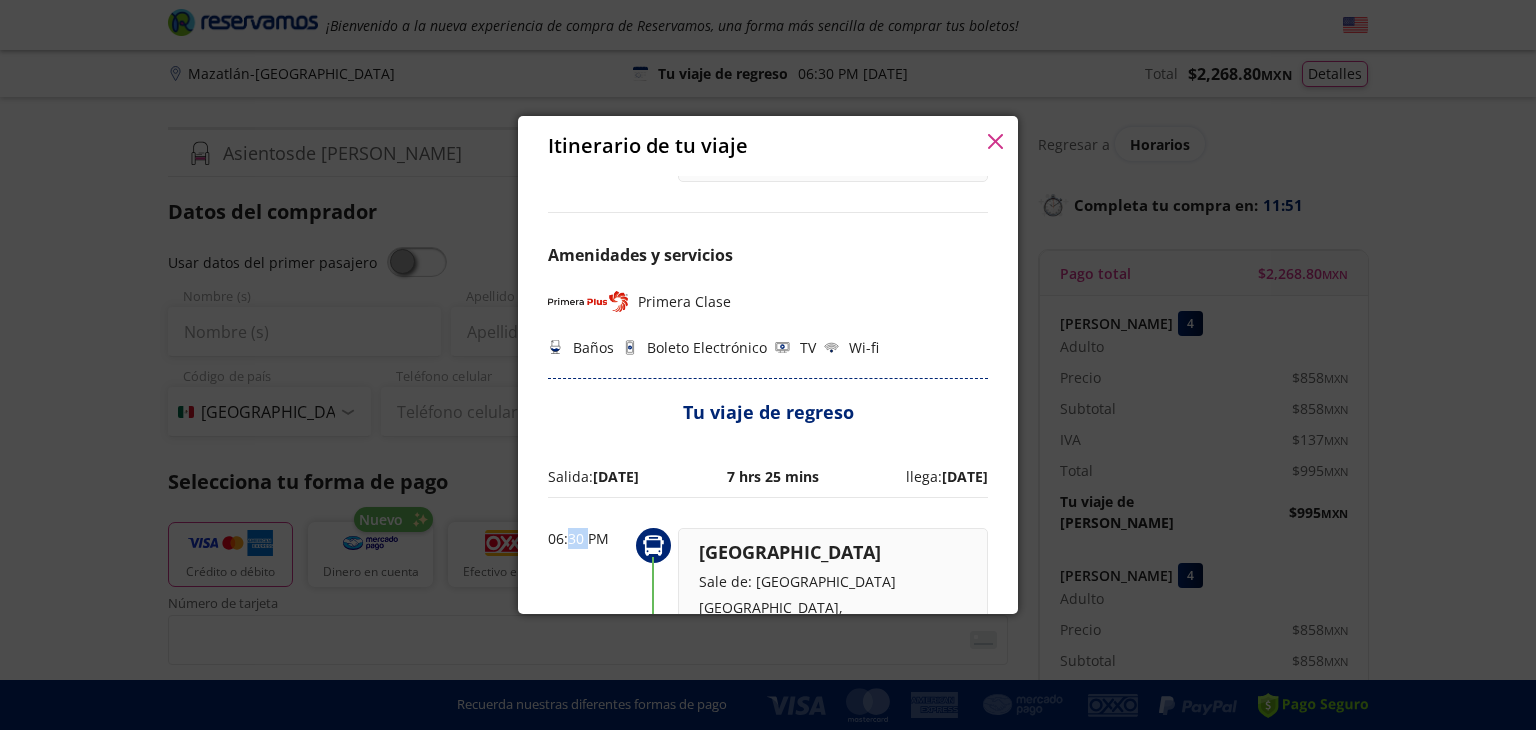 drag, startPoint x: 579, startPoint y: 449, endPoint x: 660, endPoint y: 353, distance: 125.60653 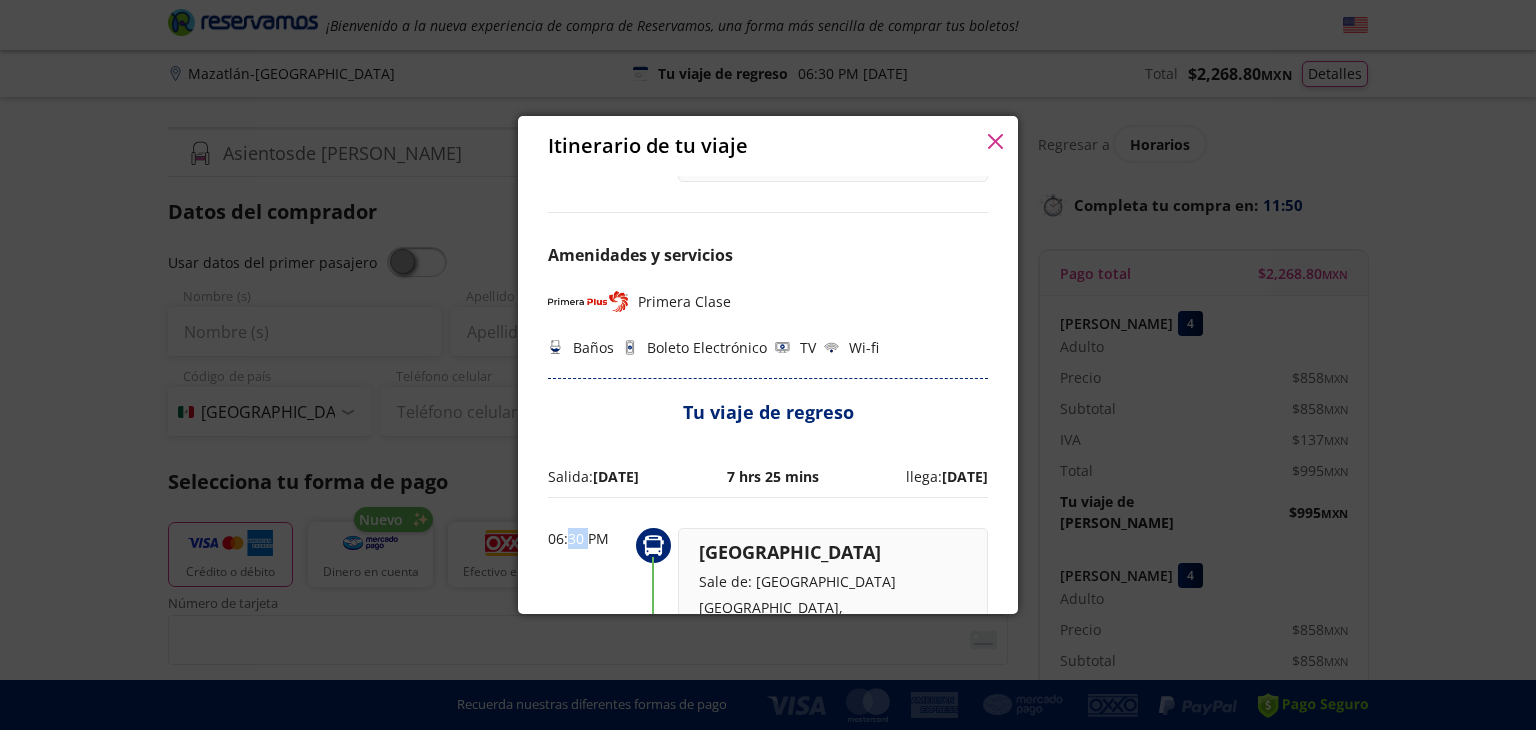 click 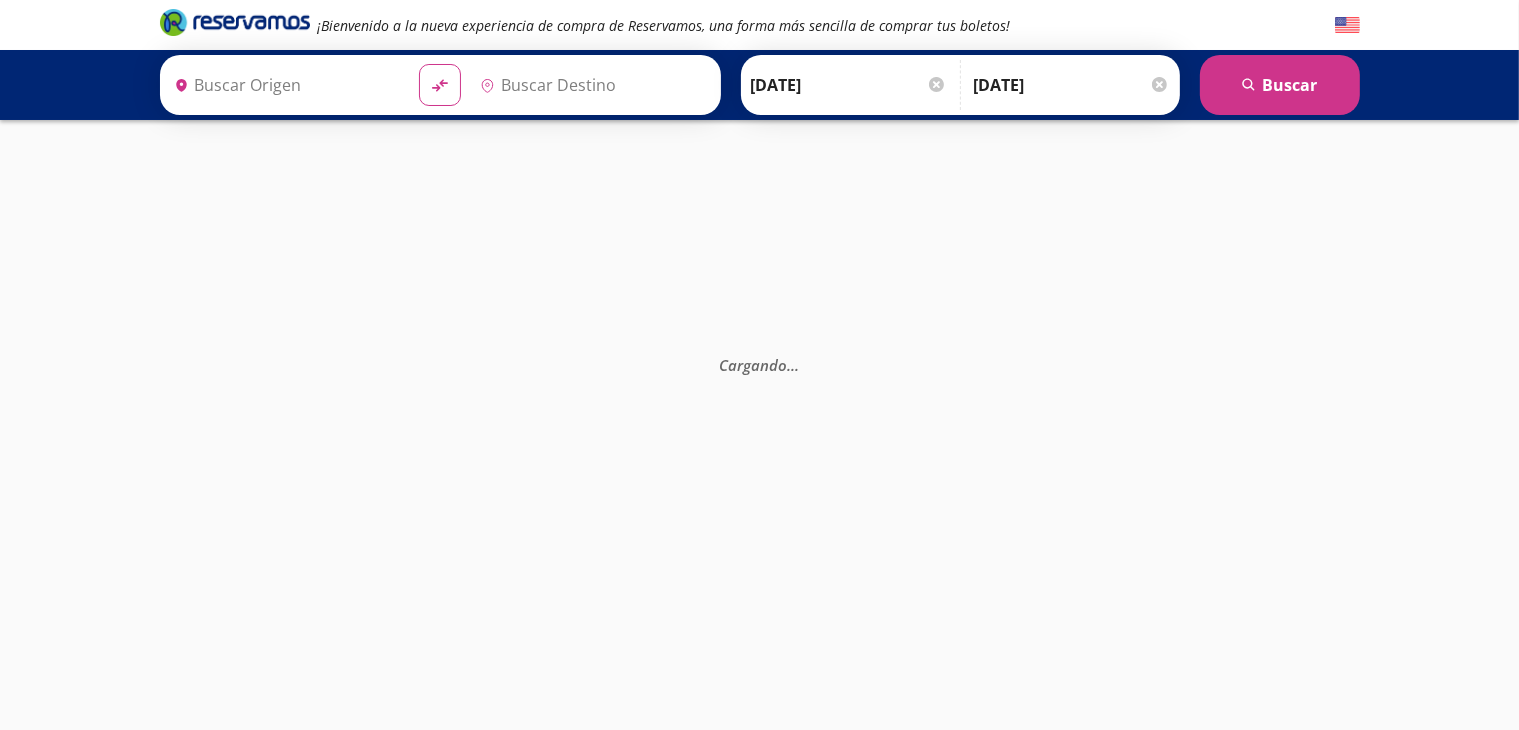 type on "Central Zapopan, [GEOGRAPHIC_DATA]" 